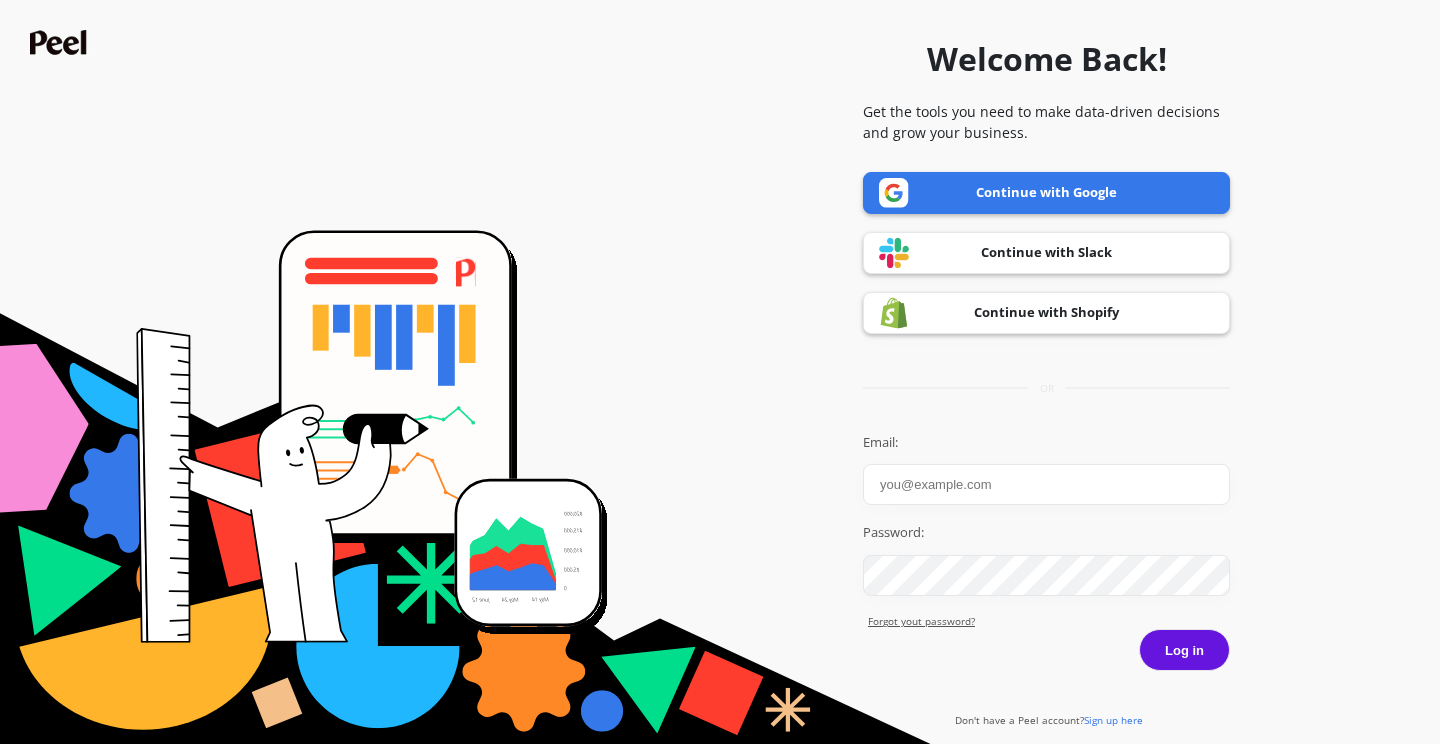 scroll, scrollTop: 0, scrollLeft: 0, axis: both 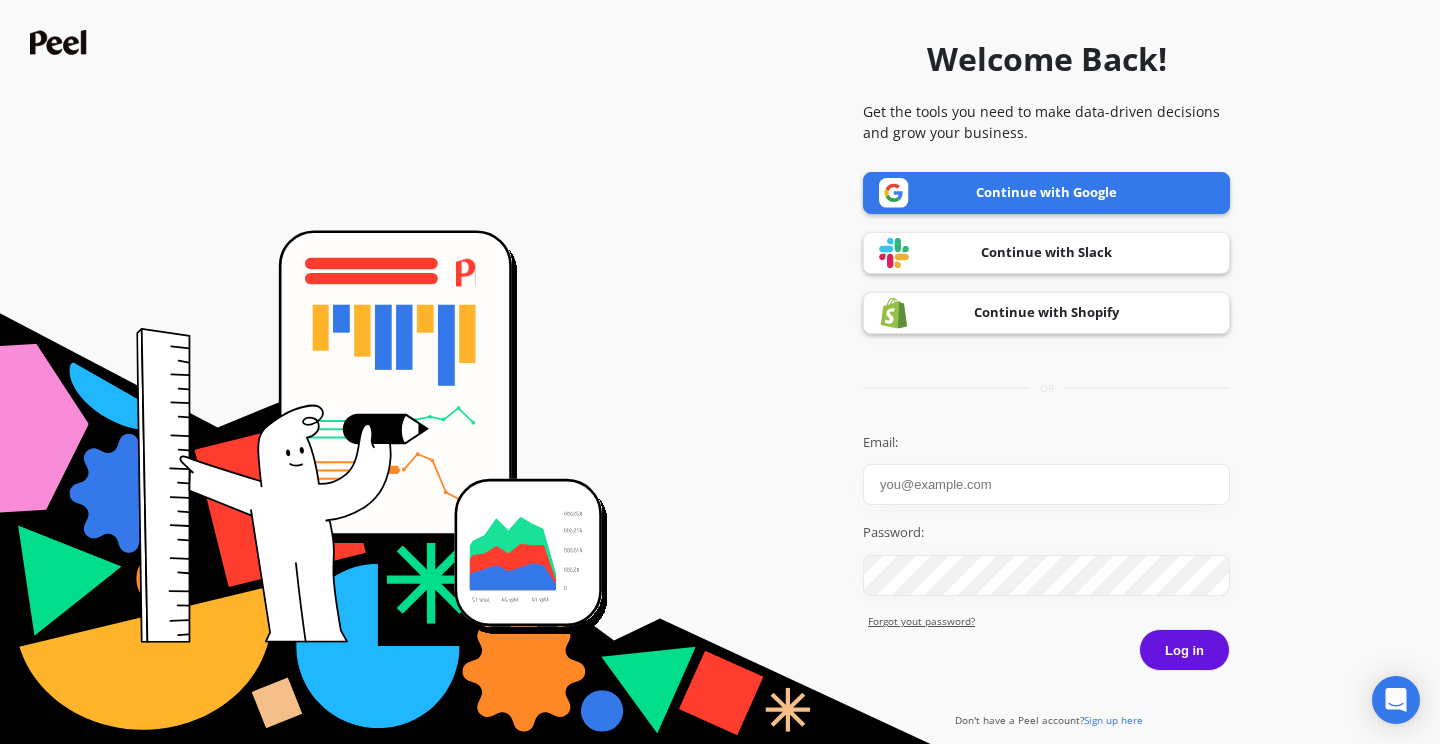 click on "Continue with Google" at bounding box center [1046, 193] 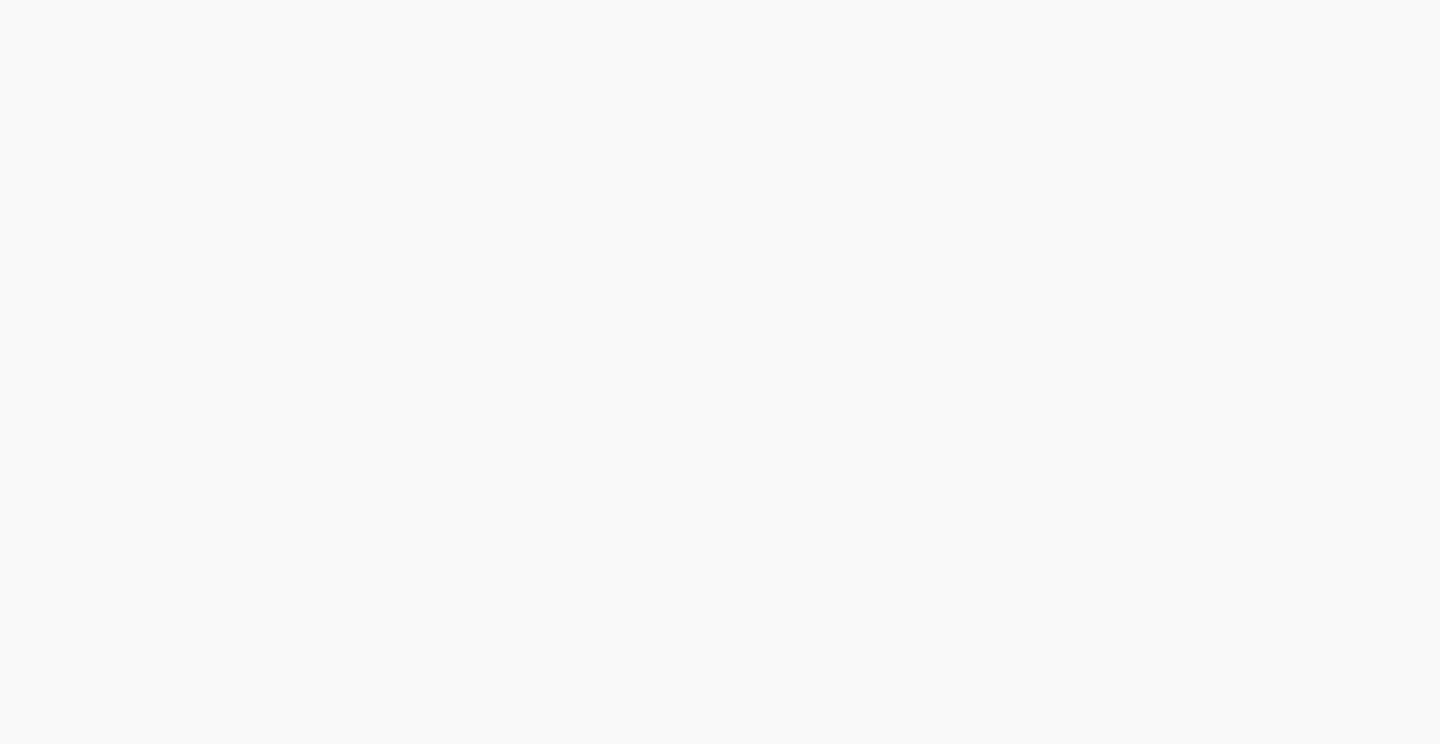 scroll, scrollTop: 0, scrollLeft: 0, axis: both 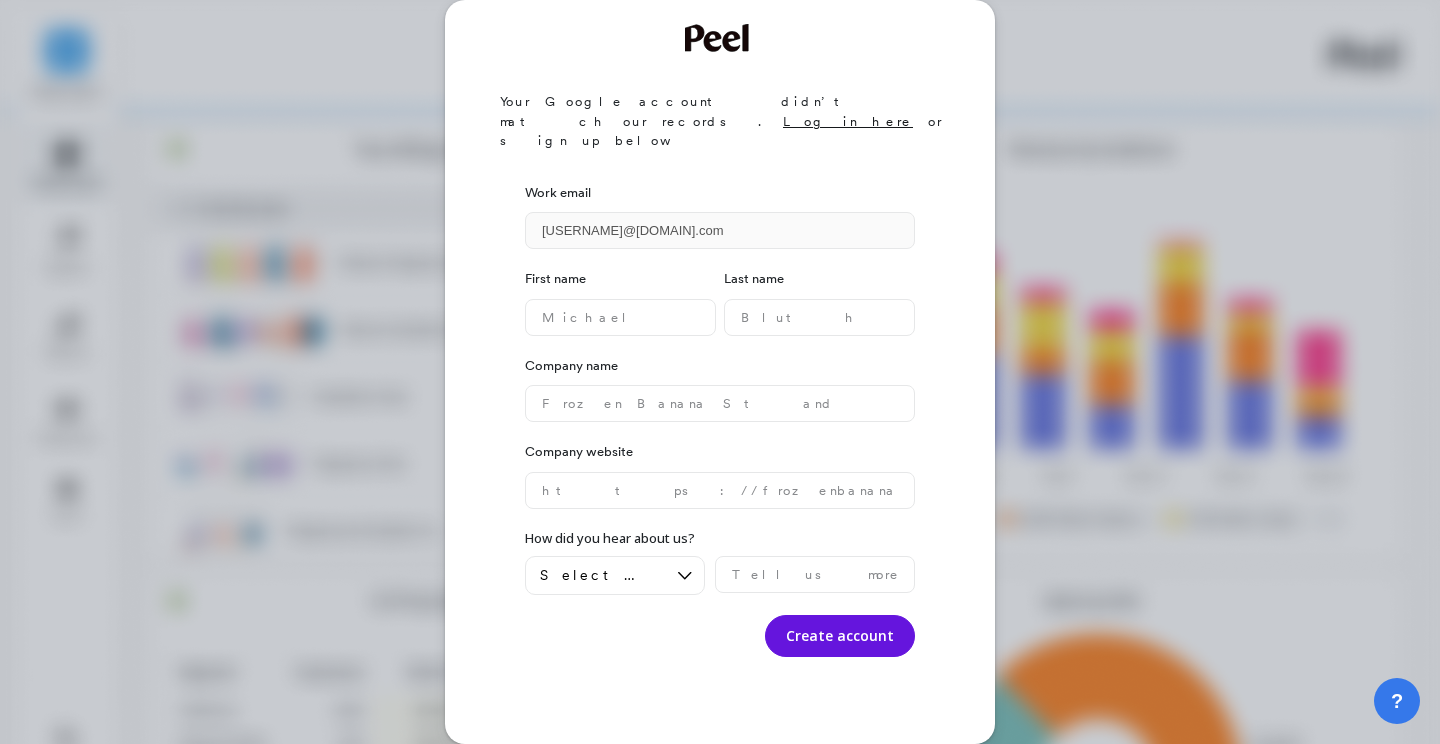 click on "Your Google account didn’t match our records.   Log in here   or sign up below Work email   einah.igual@goessor.com First name   Last name   Company name   Company website   How did you hear about us? Select an option Create account" at bounding box center [720, 372] 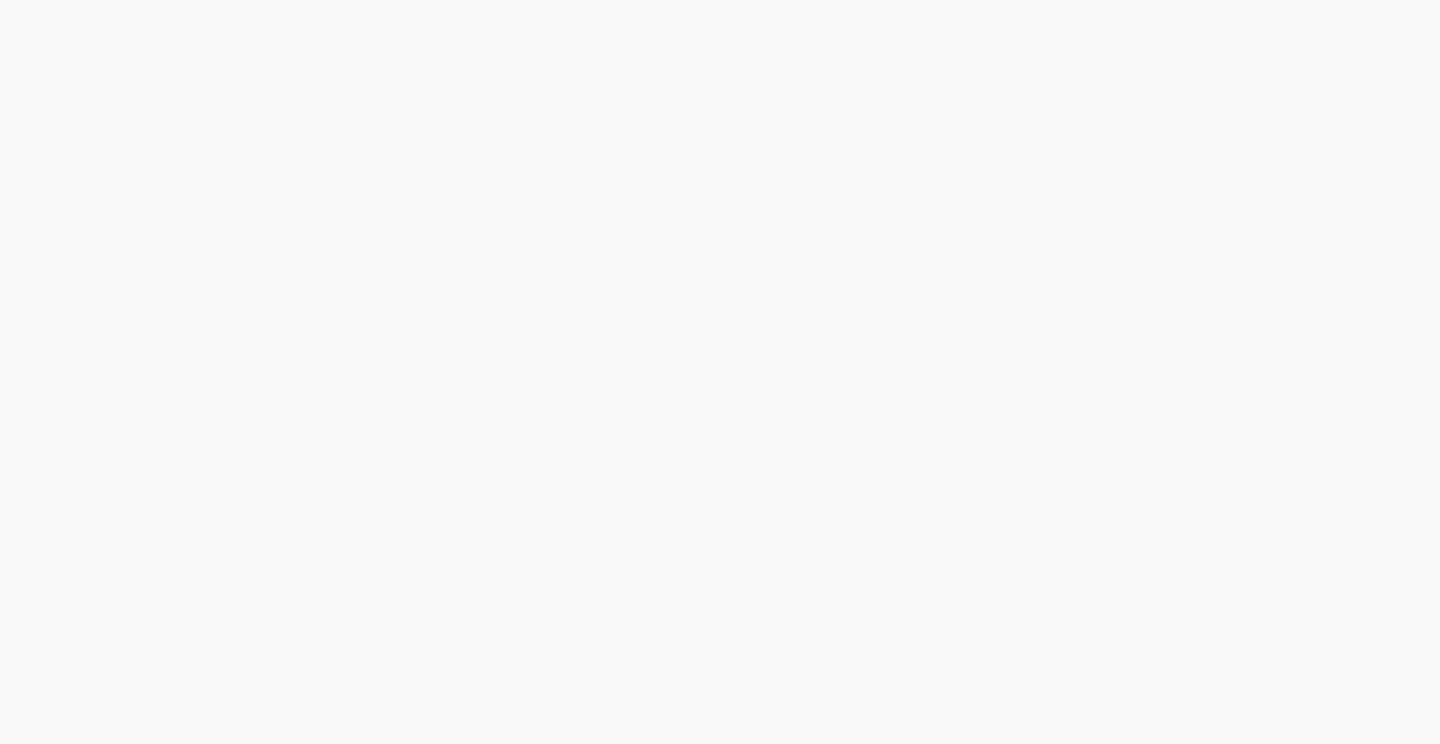 scroll, scrollTop: 0, scrollLeft: 0, axis: both 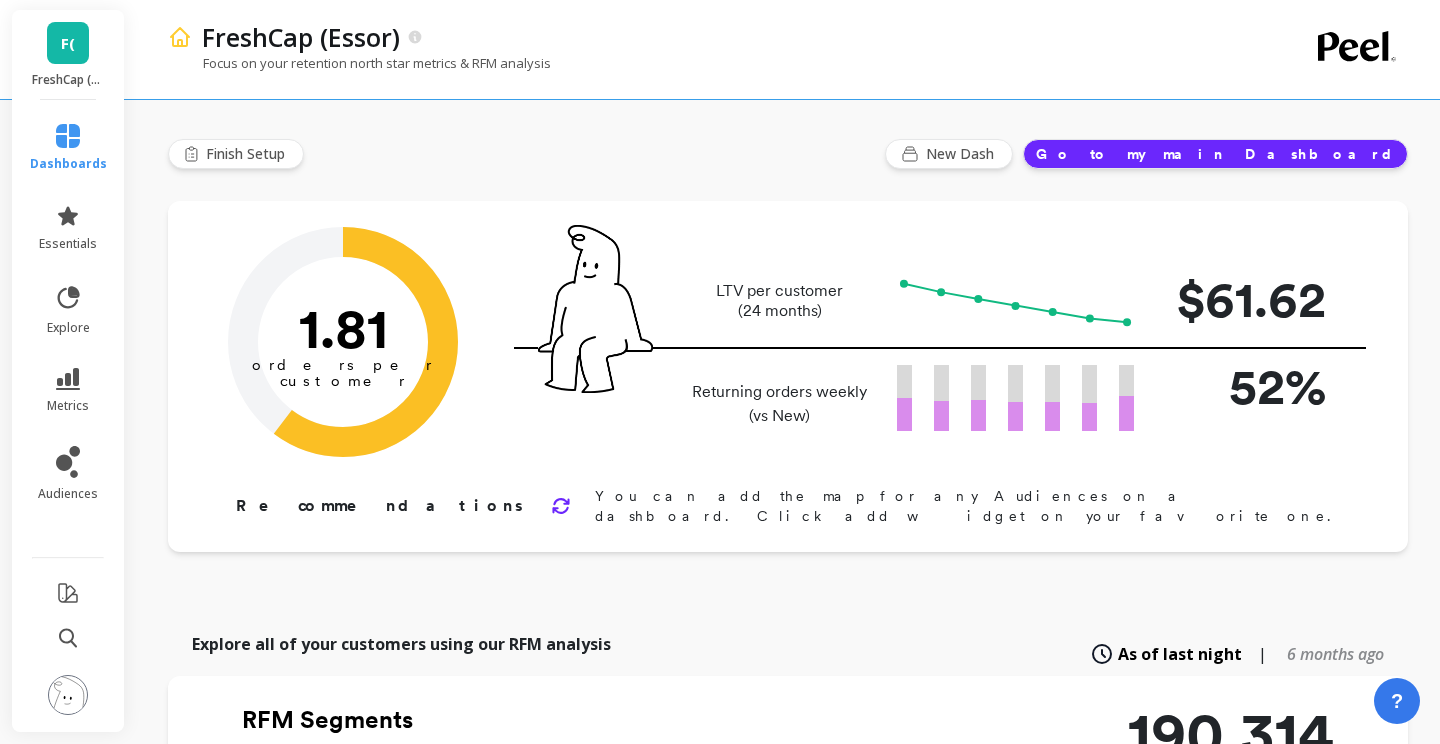 click on "F( FreshCap (Essor)" at bounding box center [68, 55] 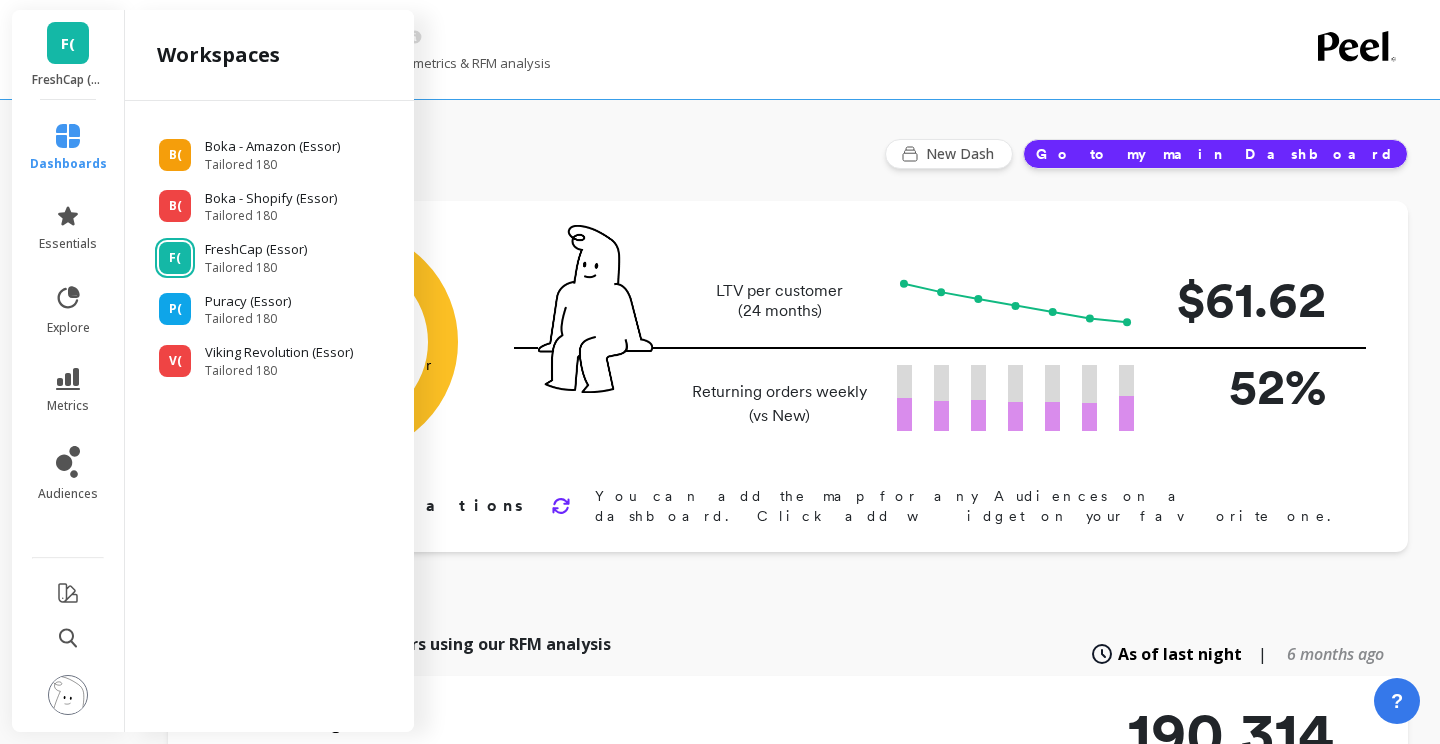 click on "F(" at bounding box center [68, 43] 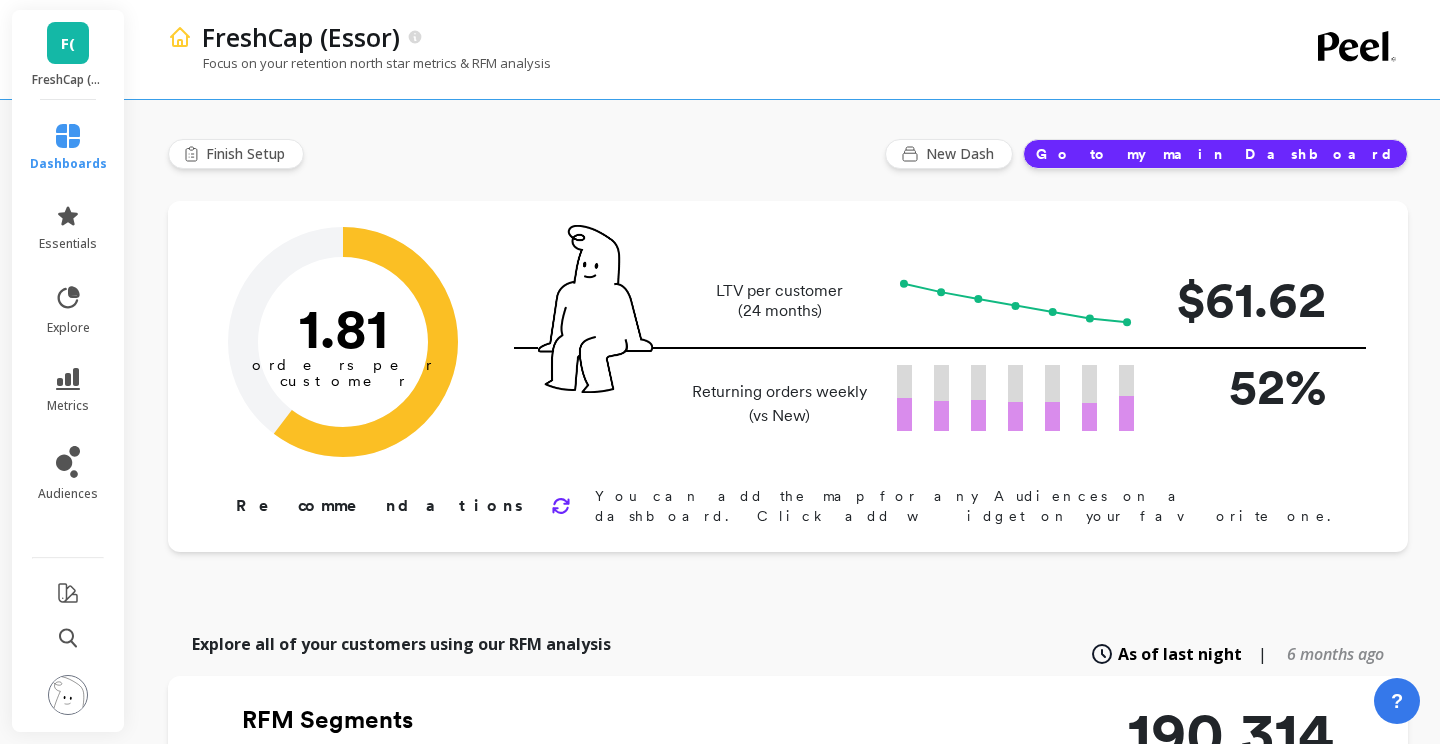 click on "F(" at bounding box center [68, 43] 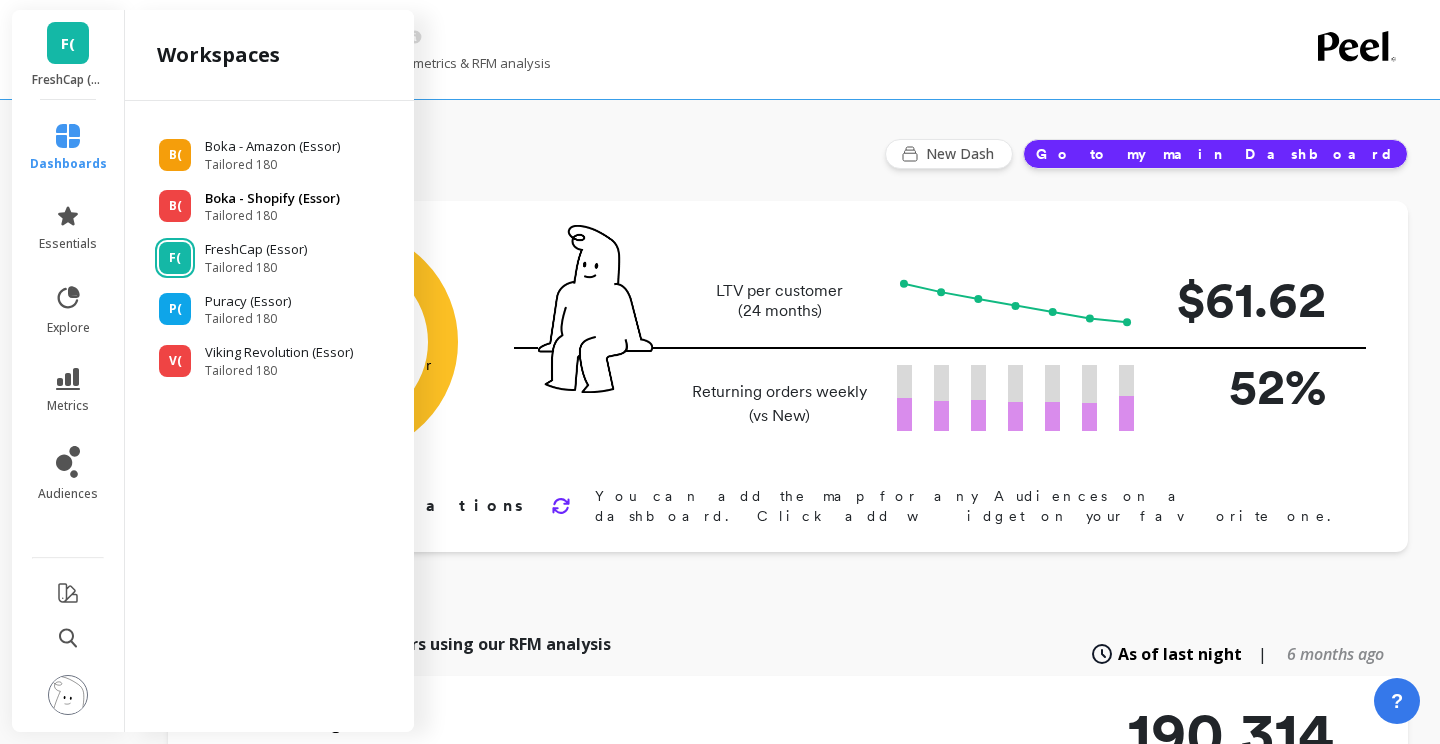 click on "Tailored 180" at bounding box center (272, 165) 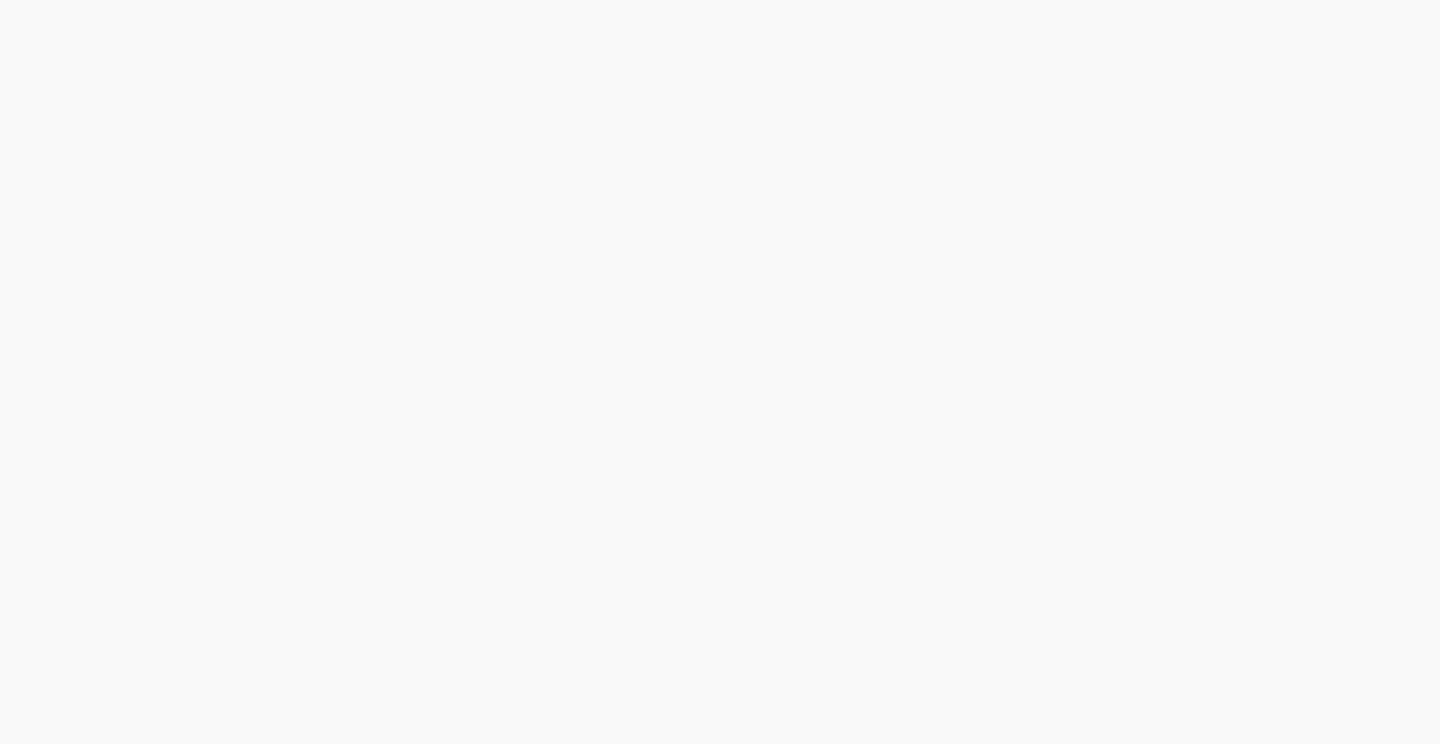 scroll, scrollTop: 0, scrollLeft: 0, axis: both 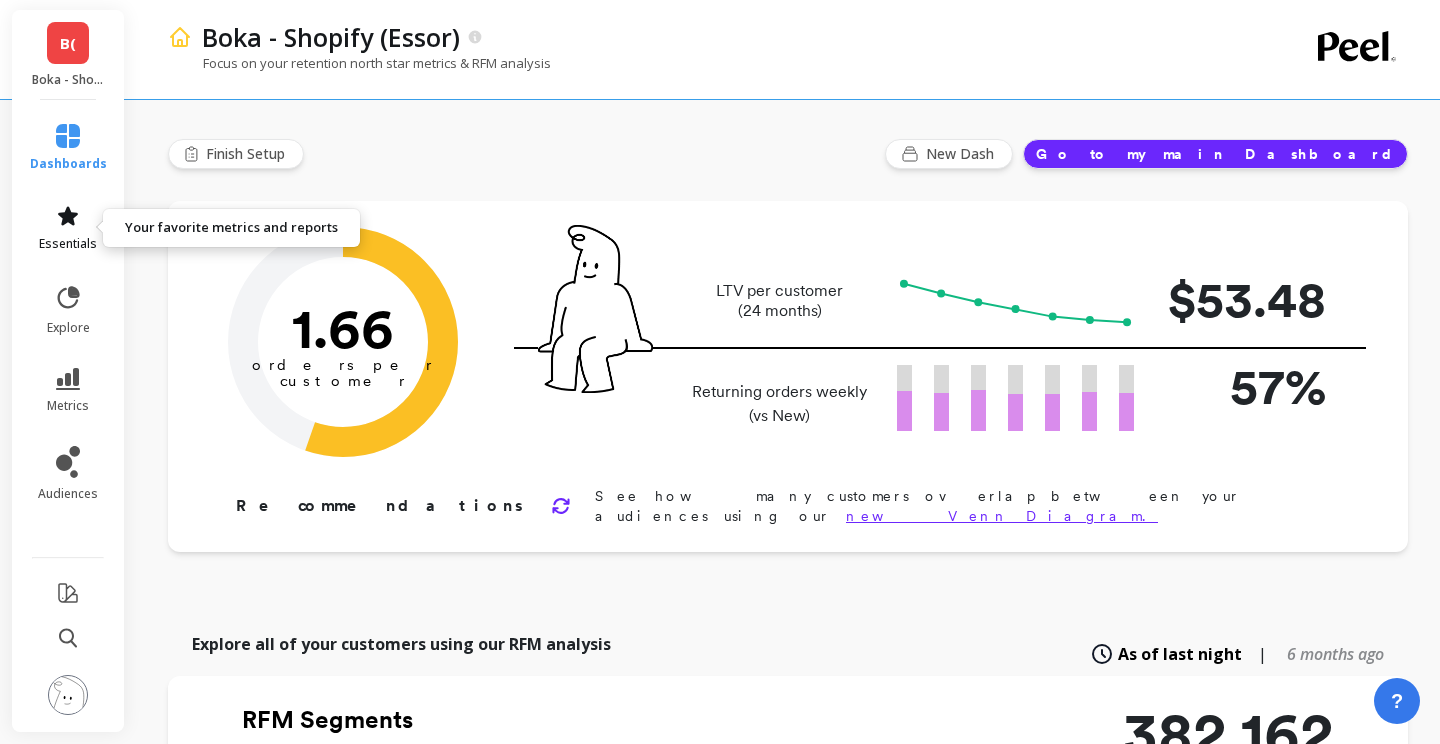 click at bounding box center (68, 216) 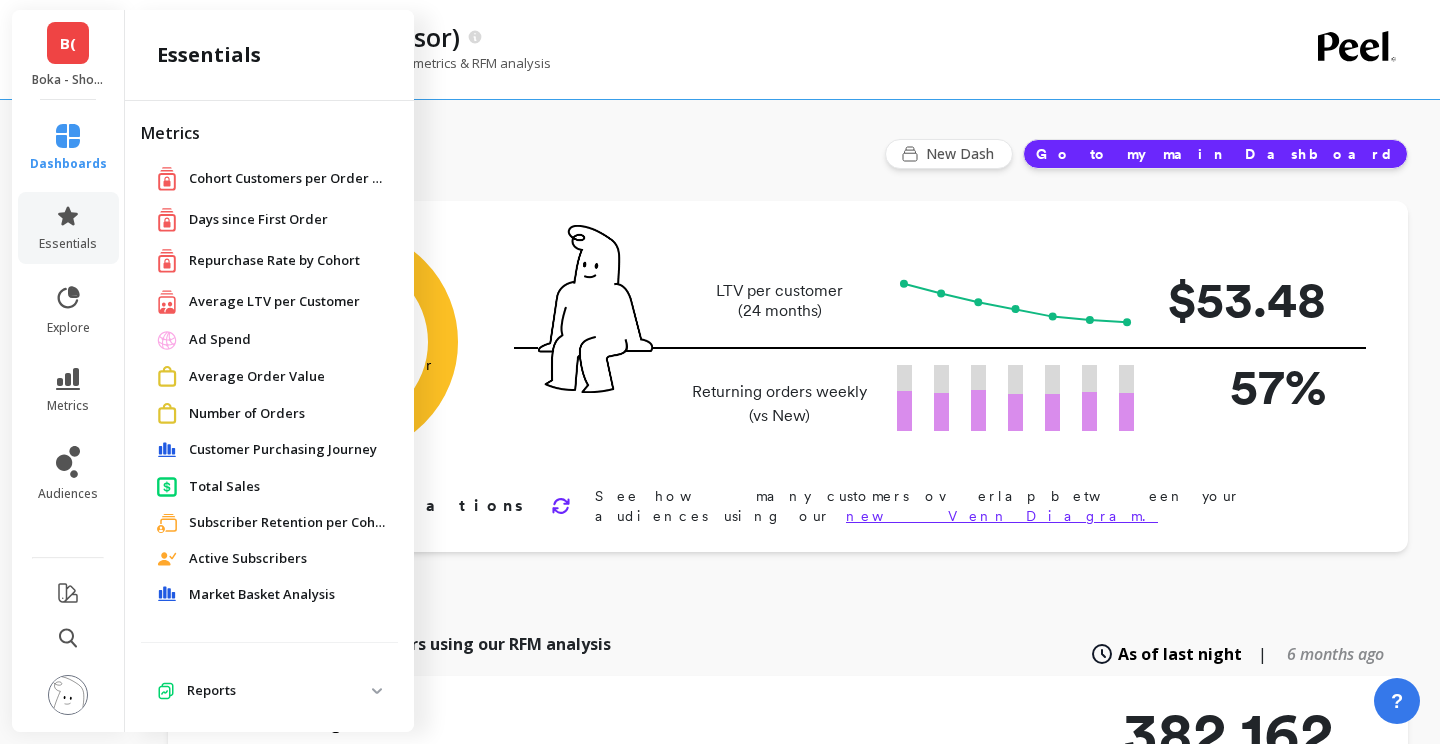 click on "Average Order Value" at bounding box center (257, 377) 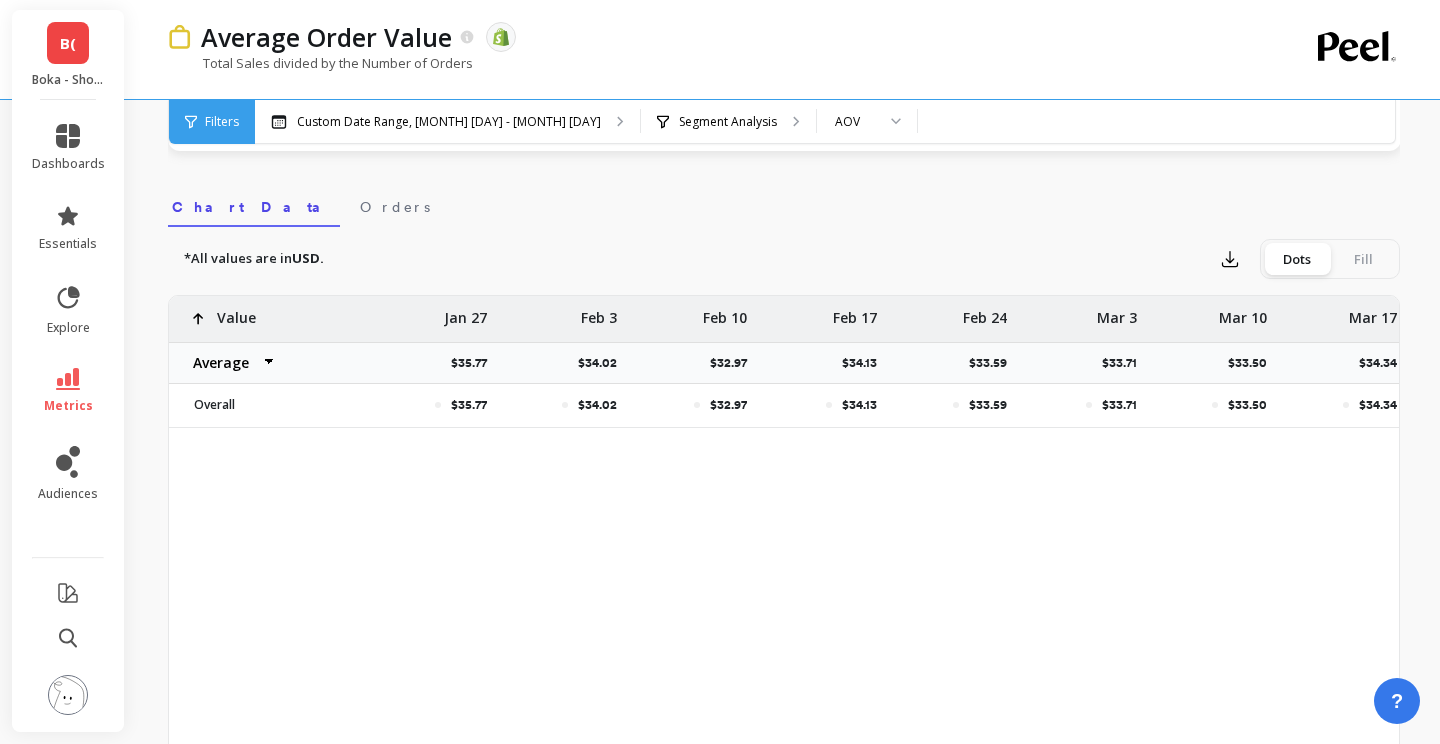 scroll, scrollTop: 610, scrollLeft: 0, axis: vertical 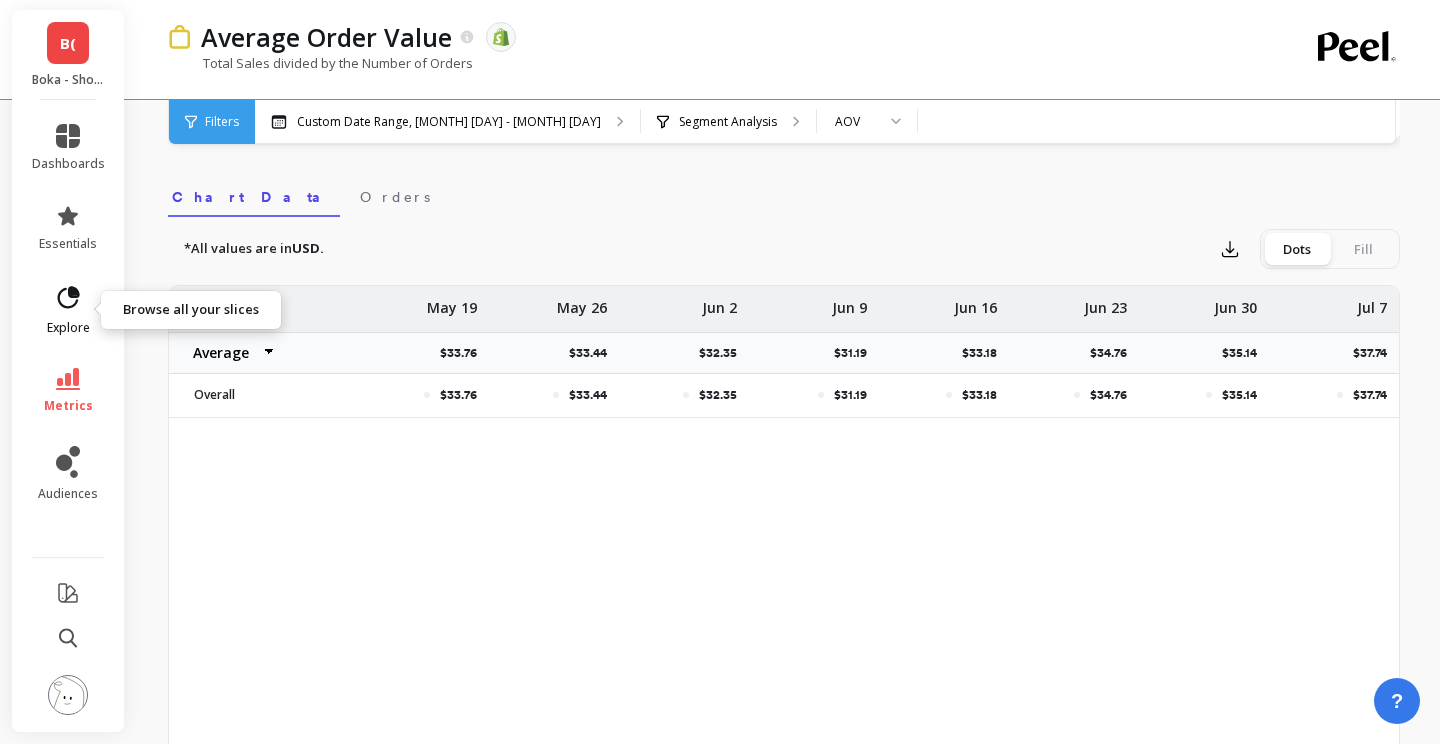 click at bounding box center [68, 298] 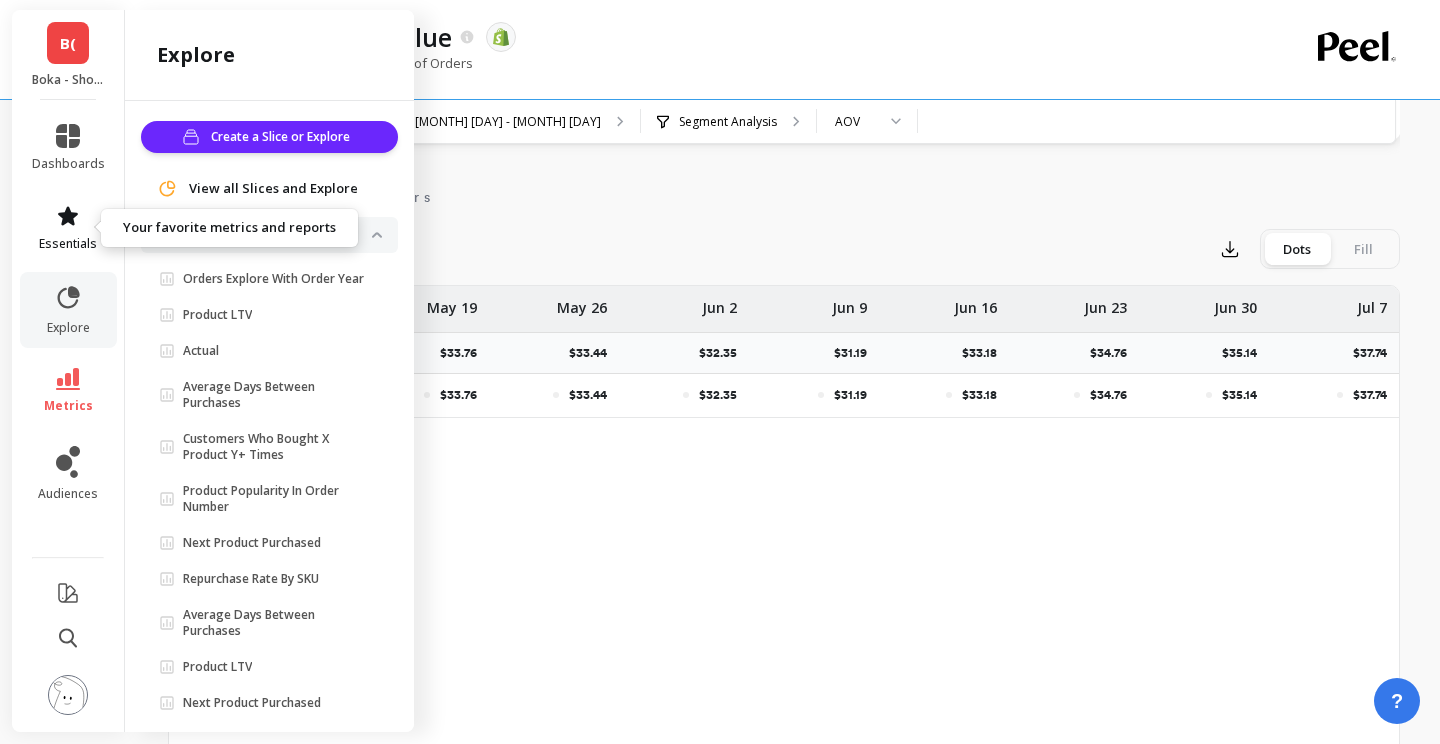 click on "essentials" at bounding box center [68, 244] 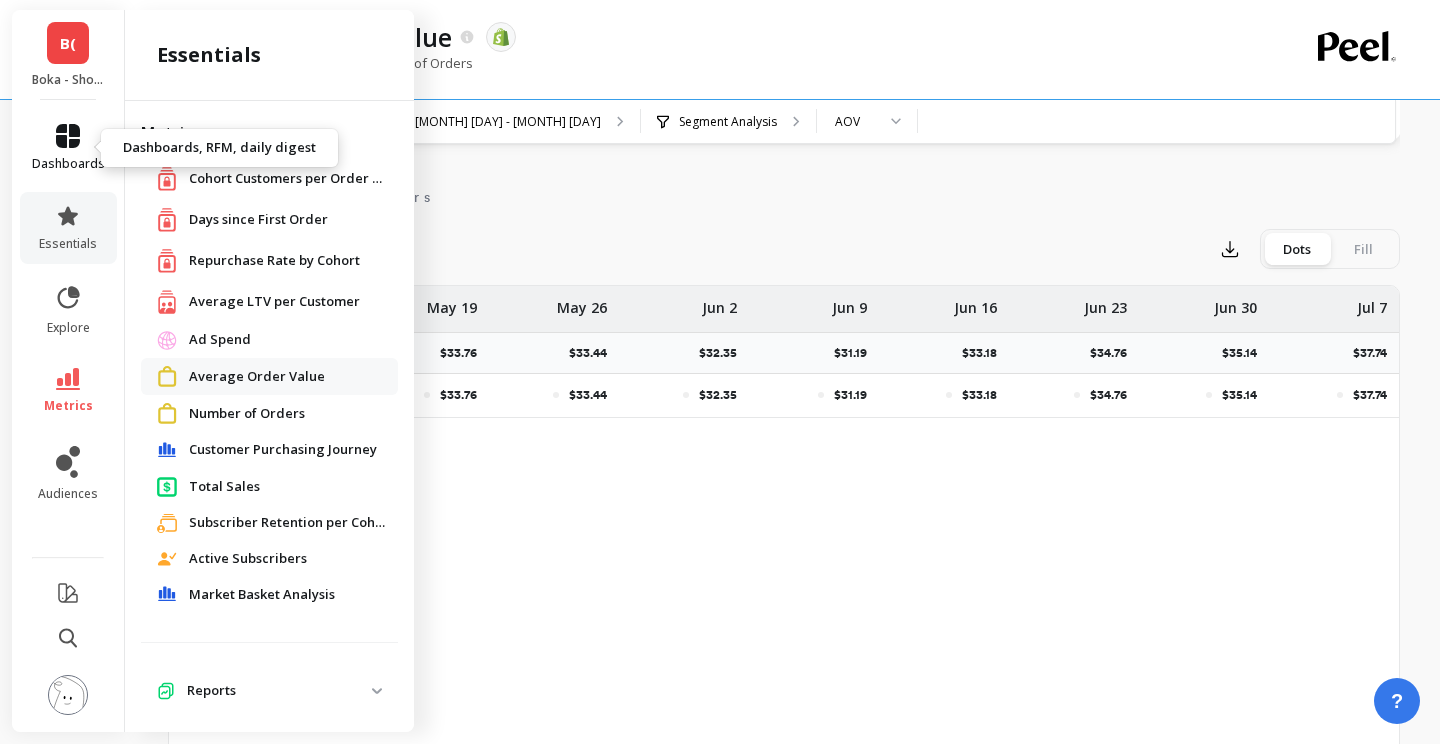 click on "dashboards" at bounding box center [68, 164] 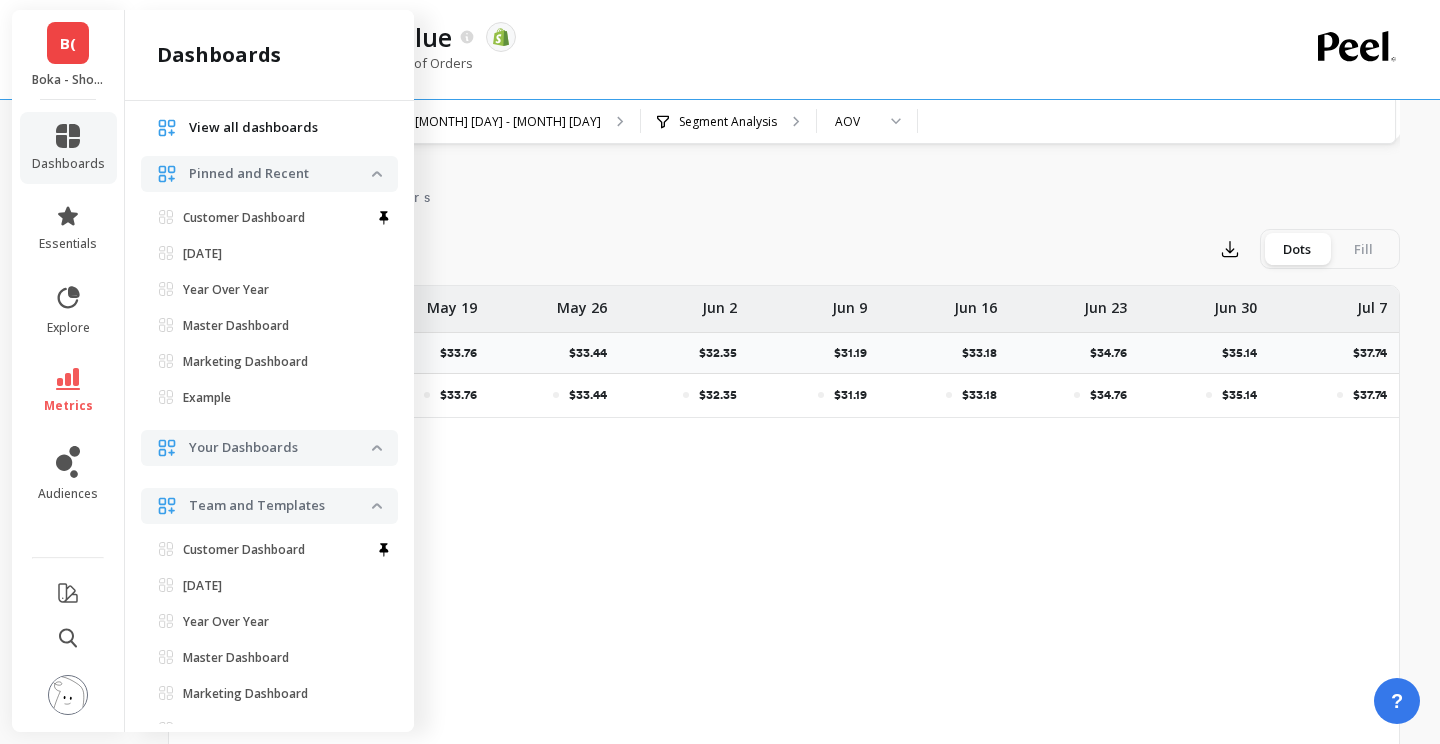 scroll, scrollTop: 155, scrollLeft: 0, axis: vertical 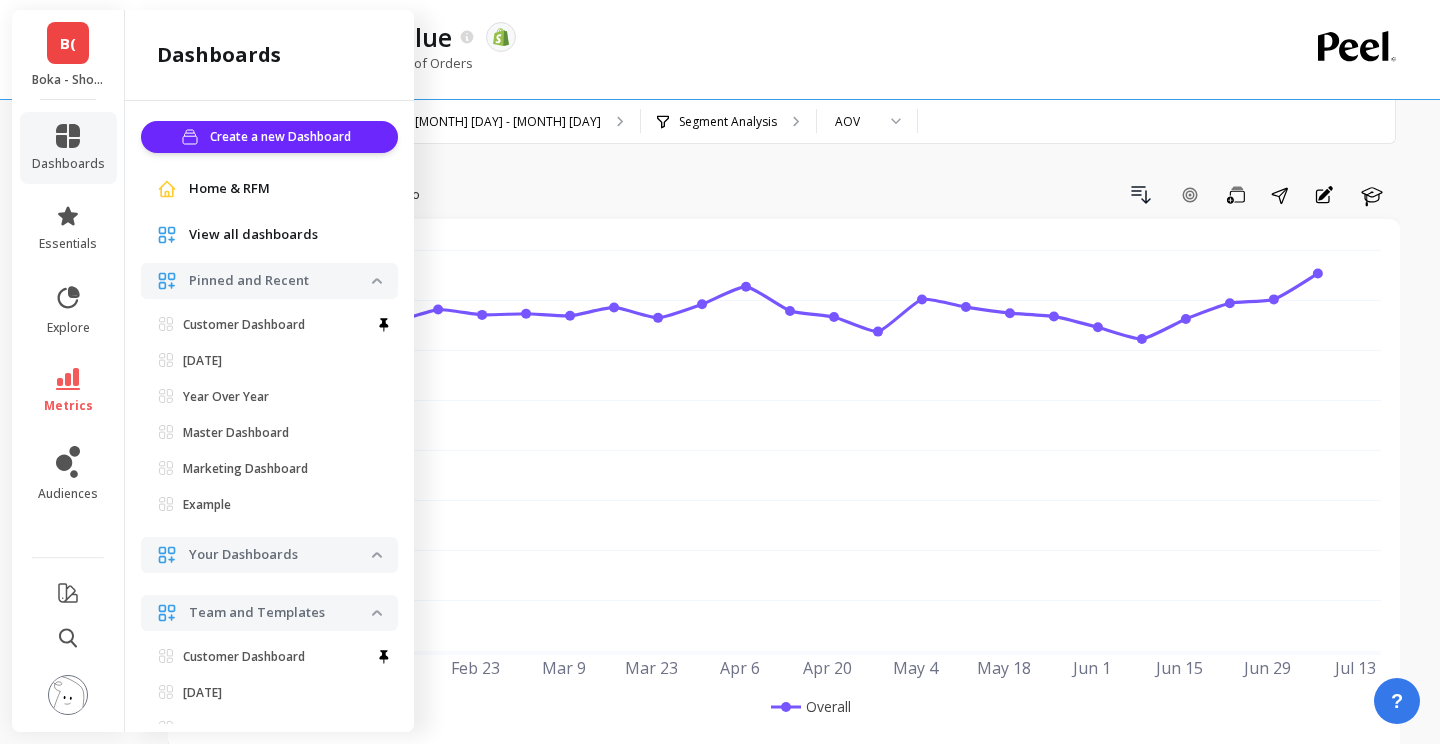 click on "Drill Down
Add Goal
Save
Share
Annotations
Learn" at bounding box center (914, 195) 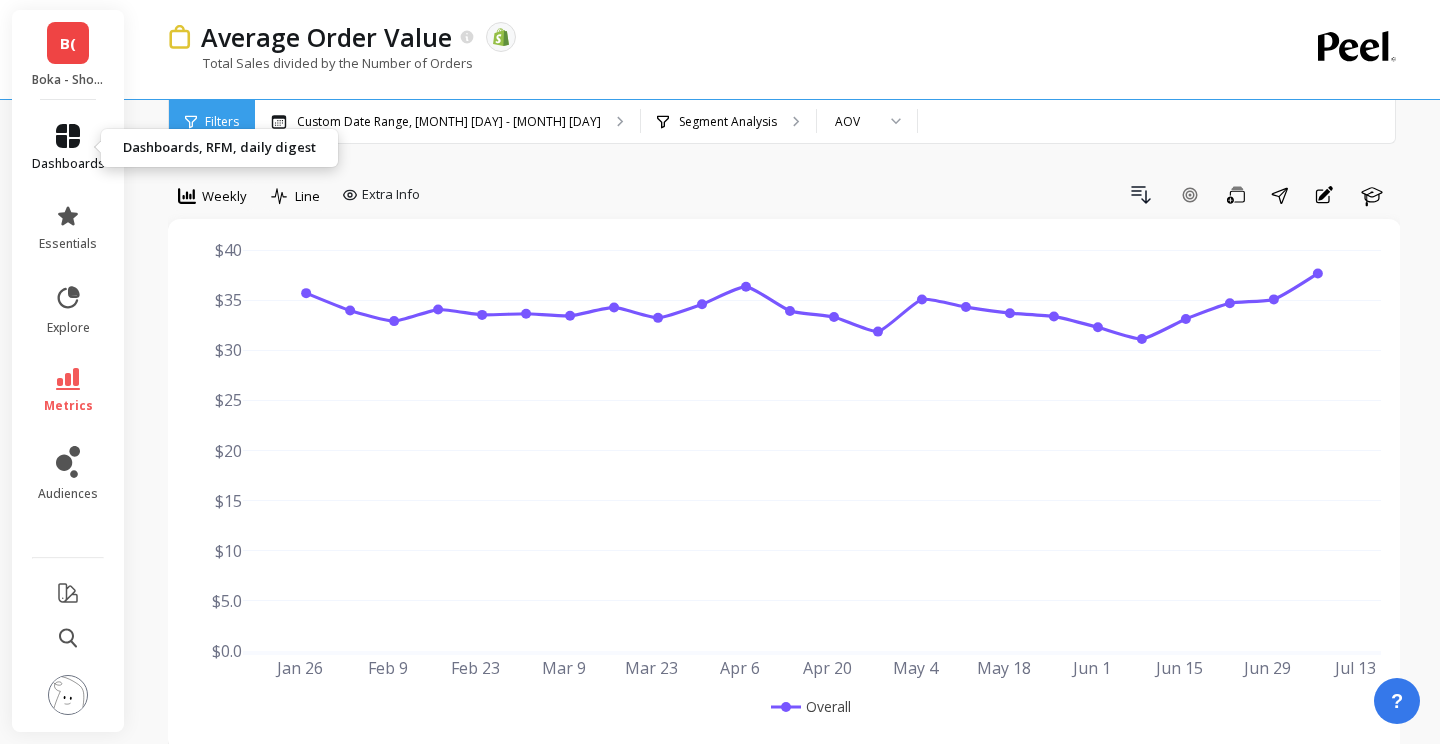 click at bounding box center (68, 136) 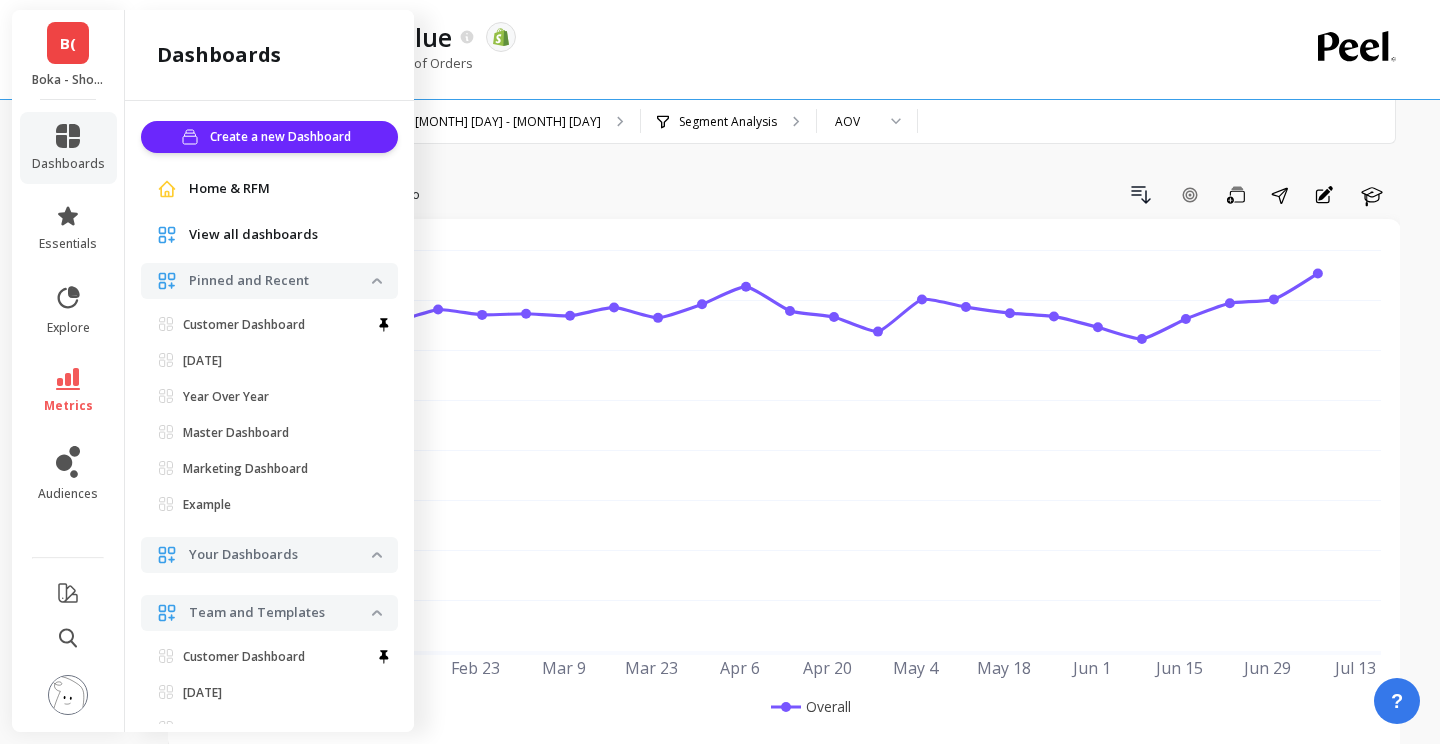 click on "Your Dashboards" at bounding box center [280, 555] 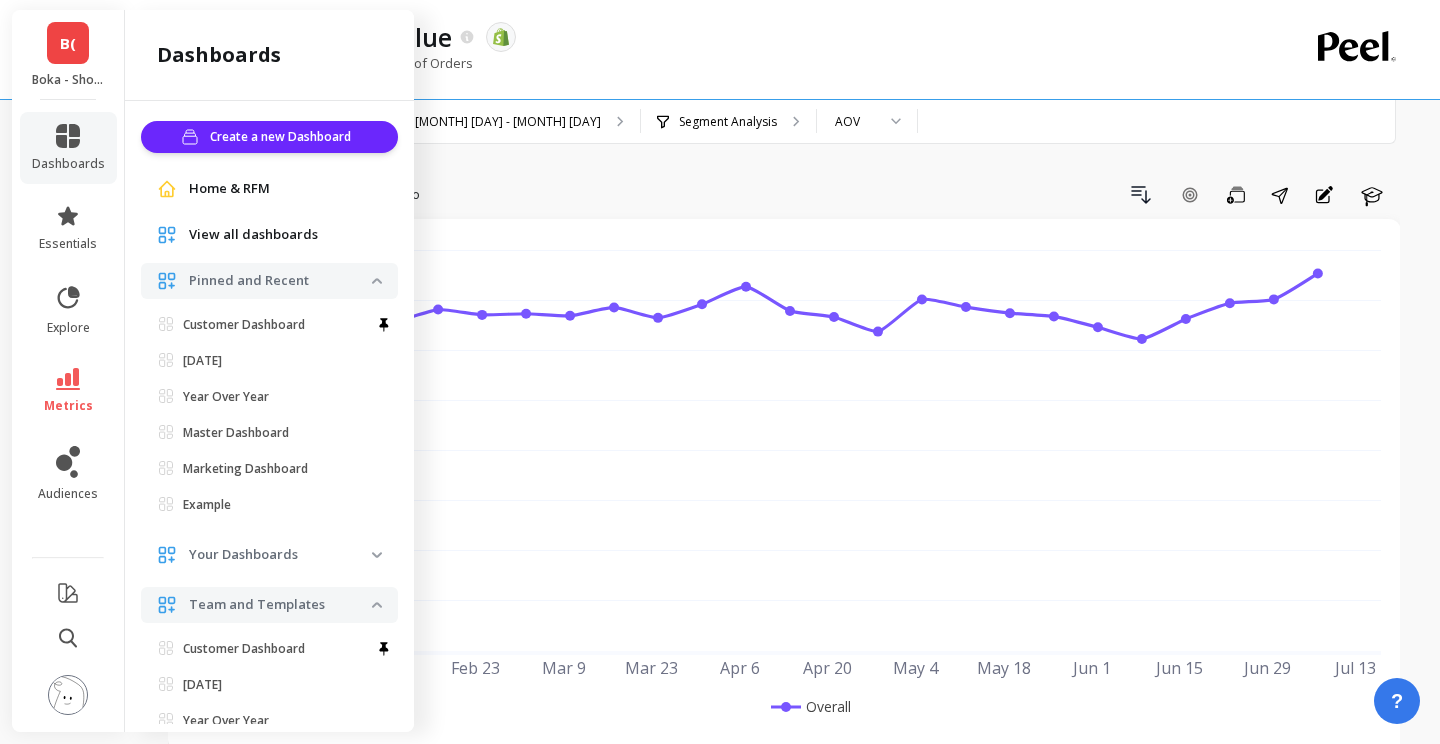 click on "Your Dashboards" at bounding box center [280, 555] 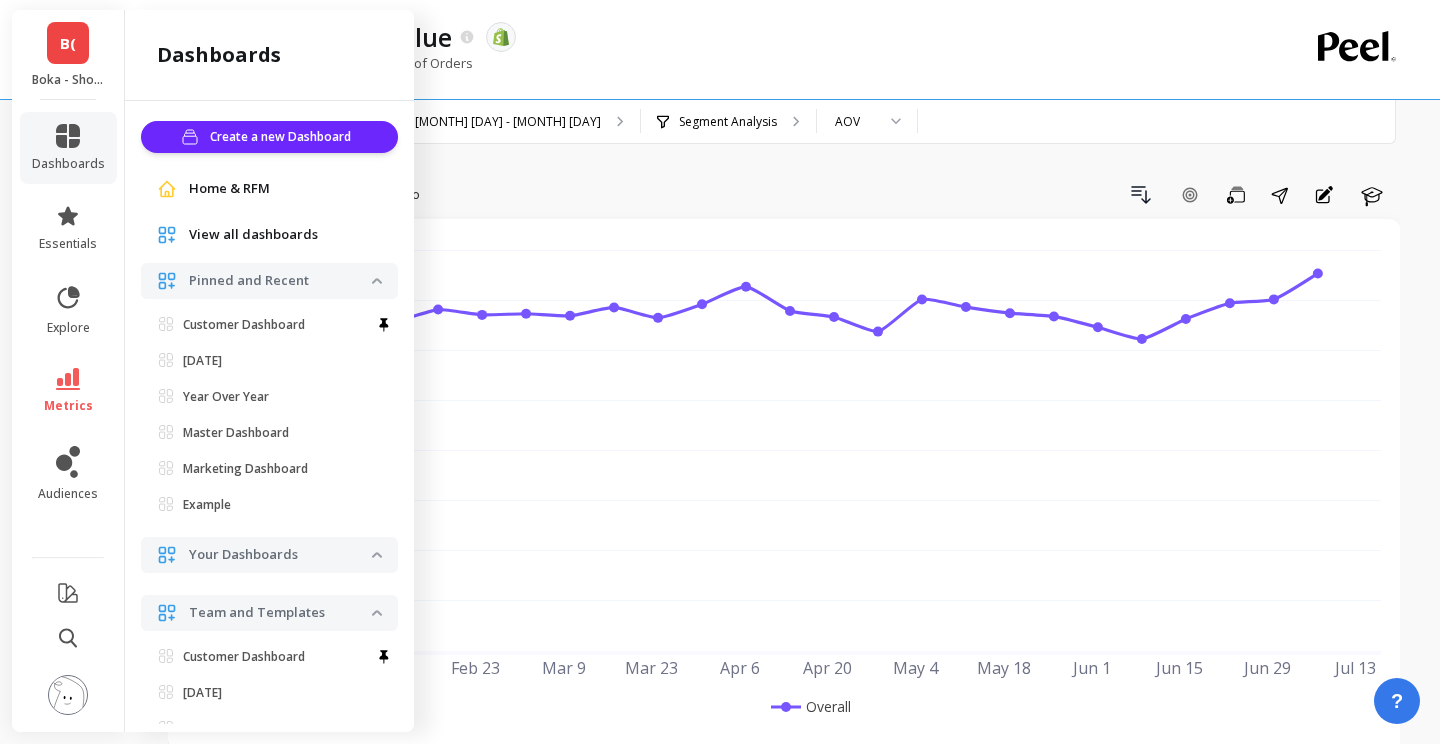 click on "Your Dashboards" at bounding box center (280, 555) 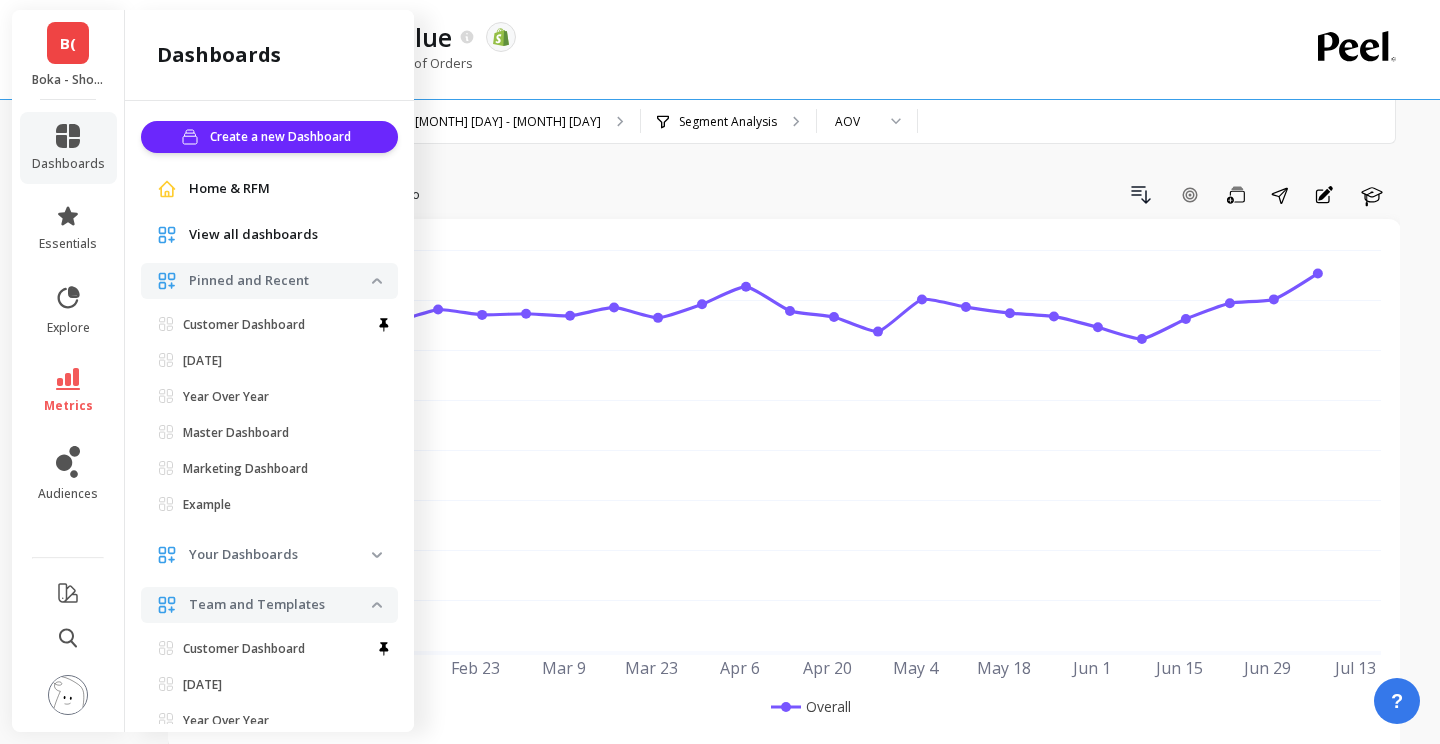 click on "Team and Templates" at bounding box center (280, 605) 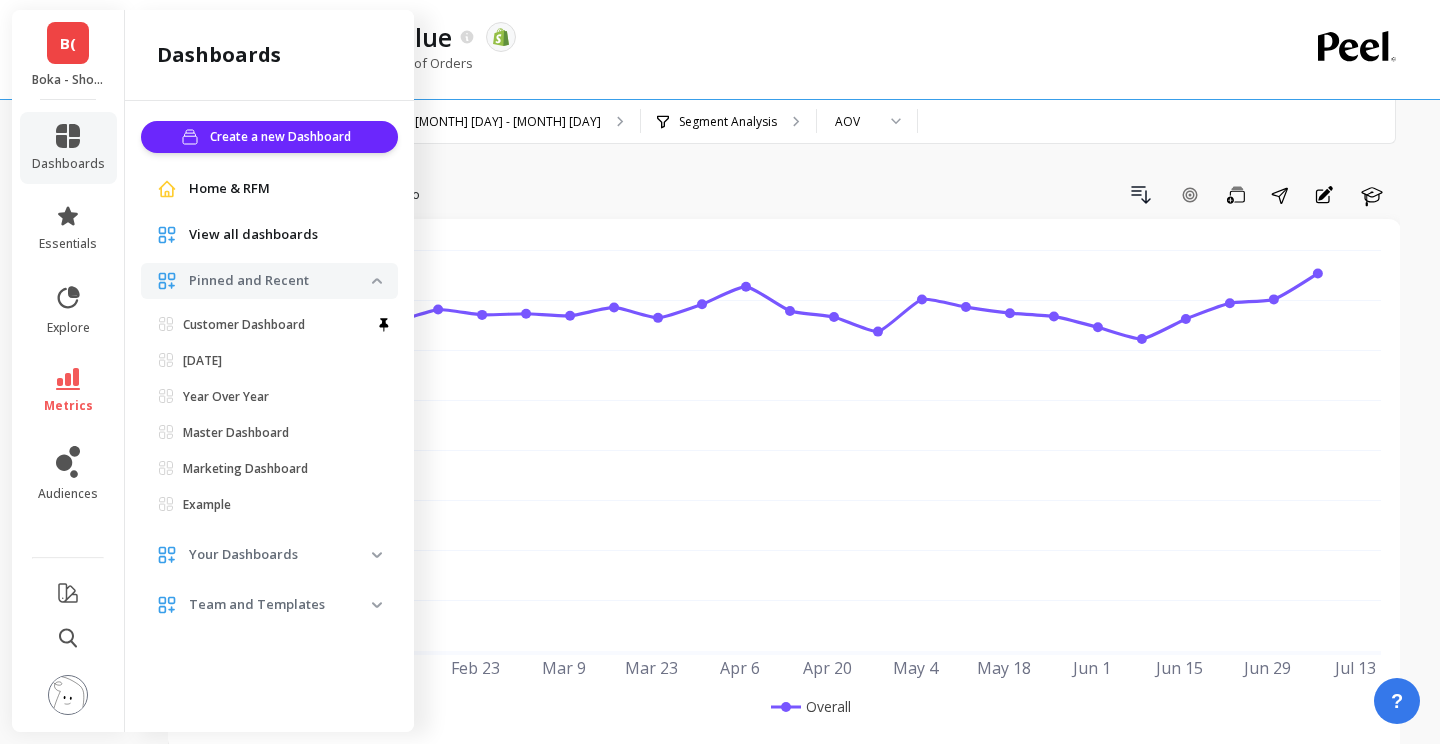 click on "Team and Templates" at bounding box center (280, 605) 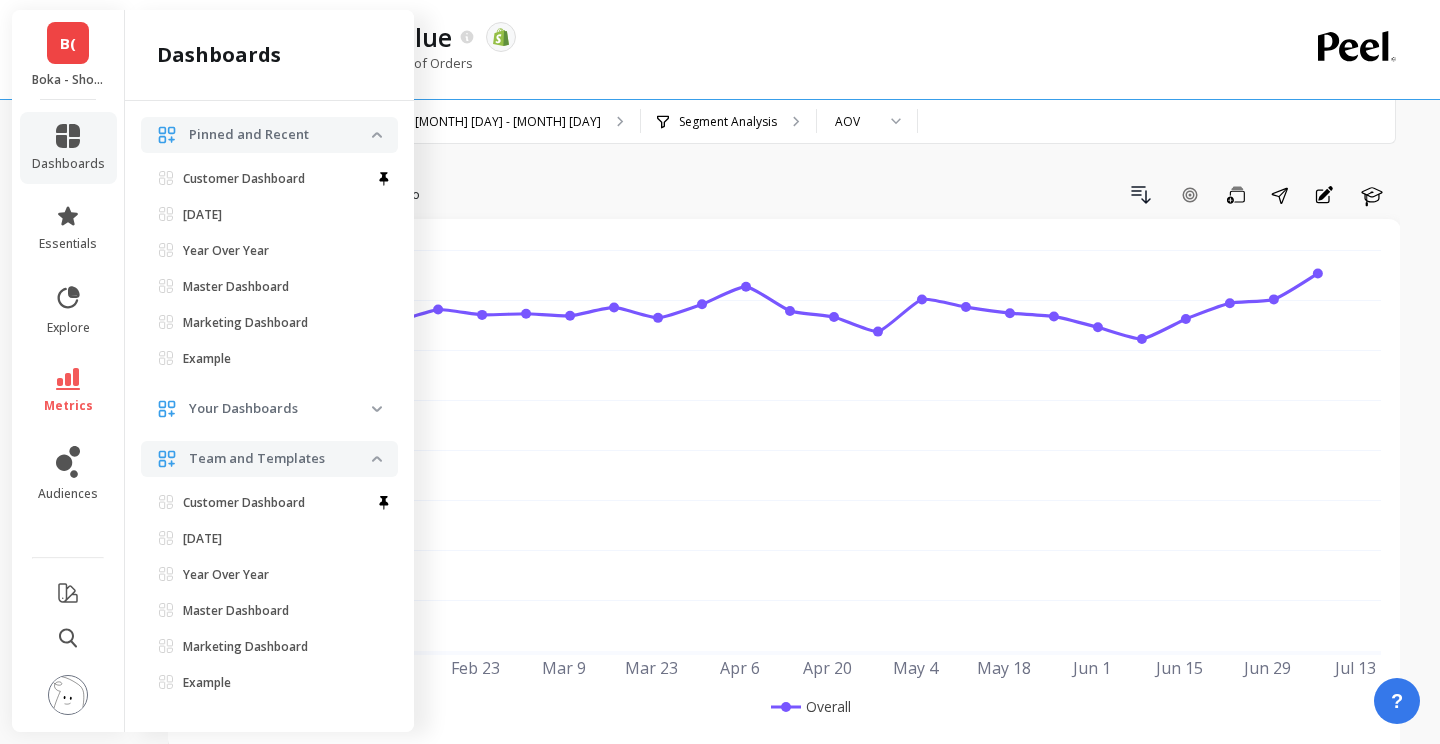scroll, scrollTop: 147, scrollLeft: 0, axis: vertical 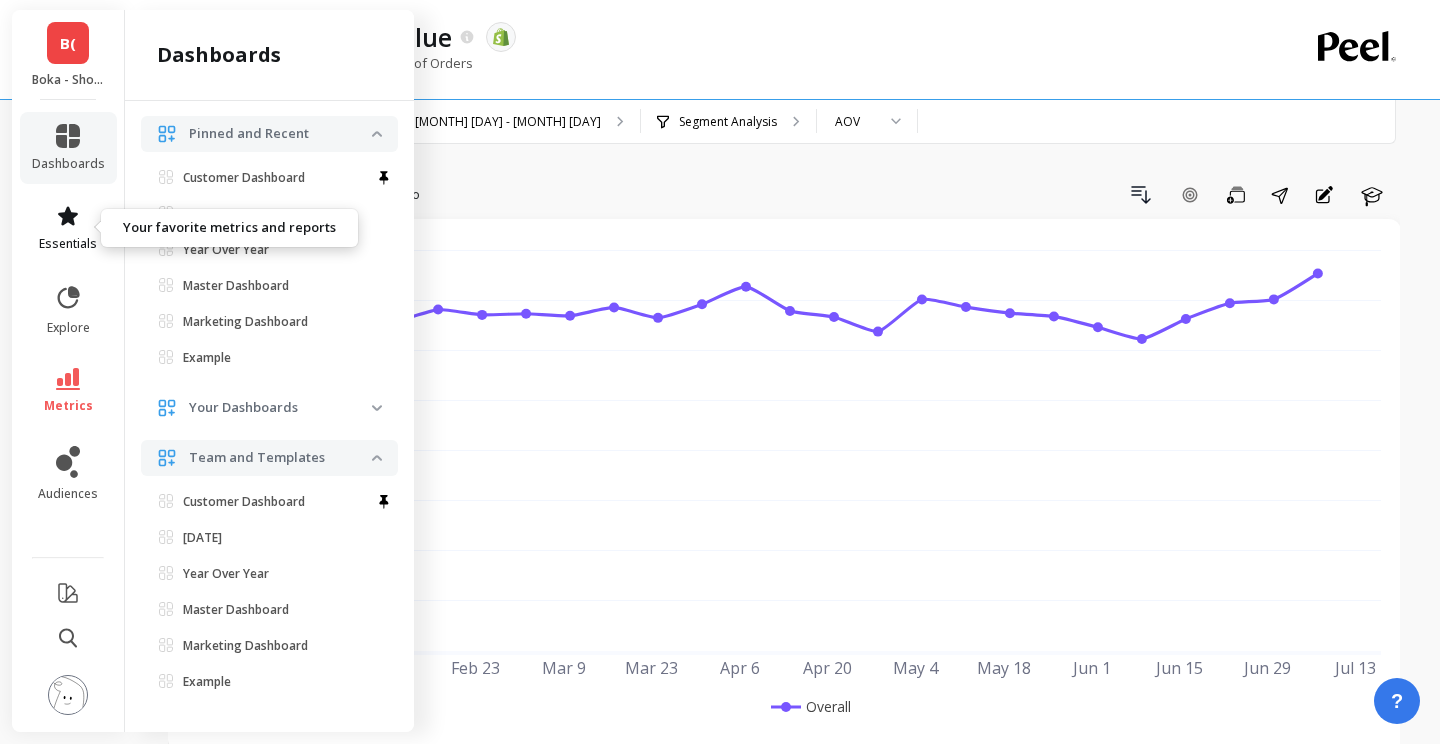 click at bounding box center [68, 215] 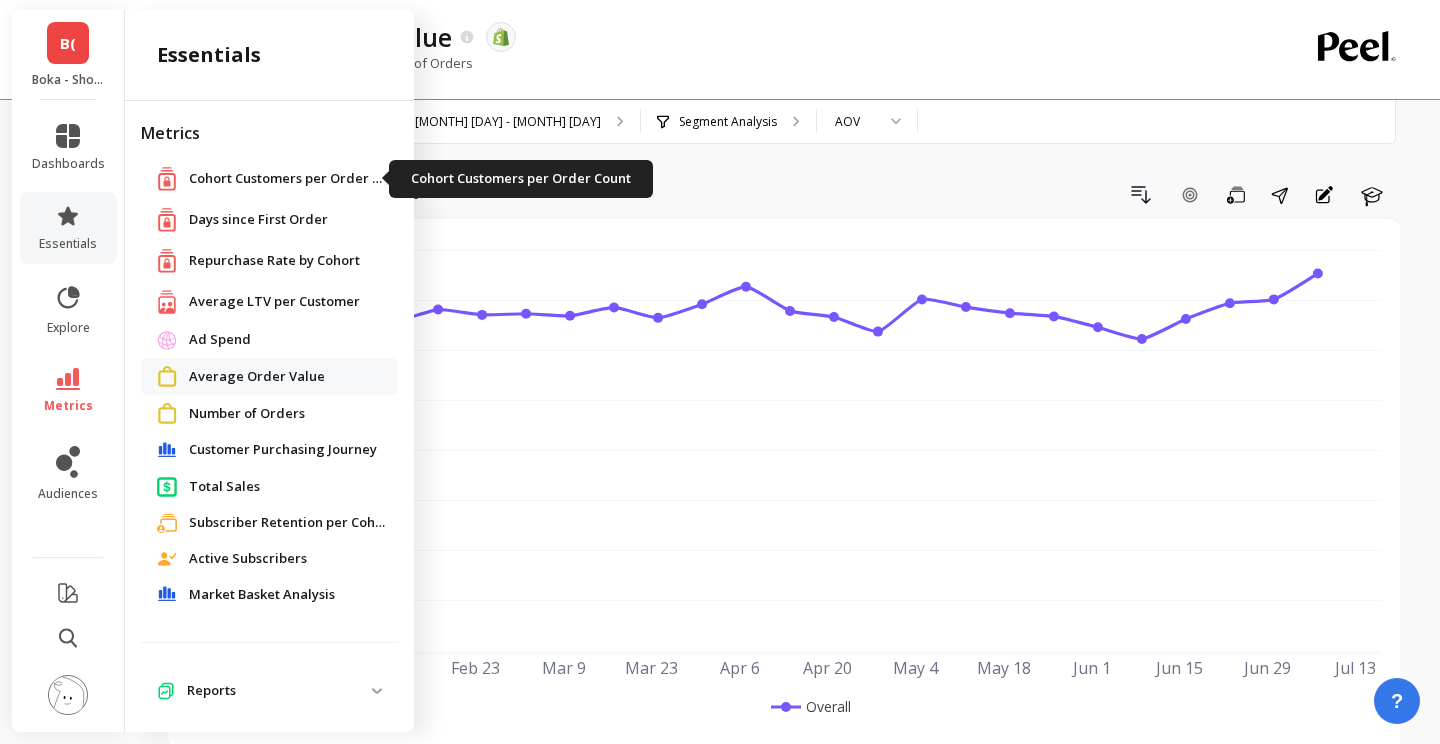click on "Cohort Customers per Order Count" at bounding box center (289, 179) 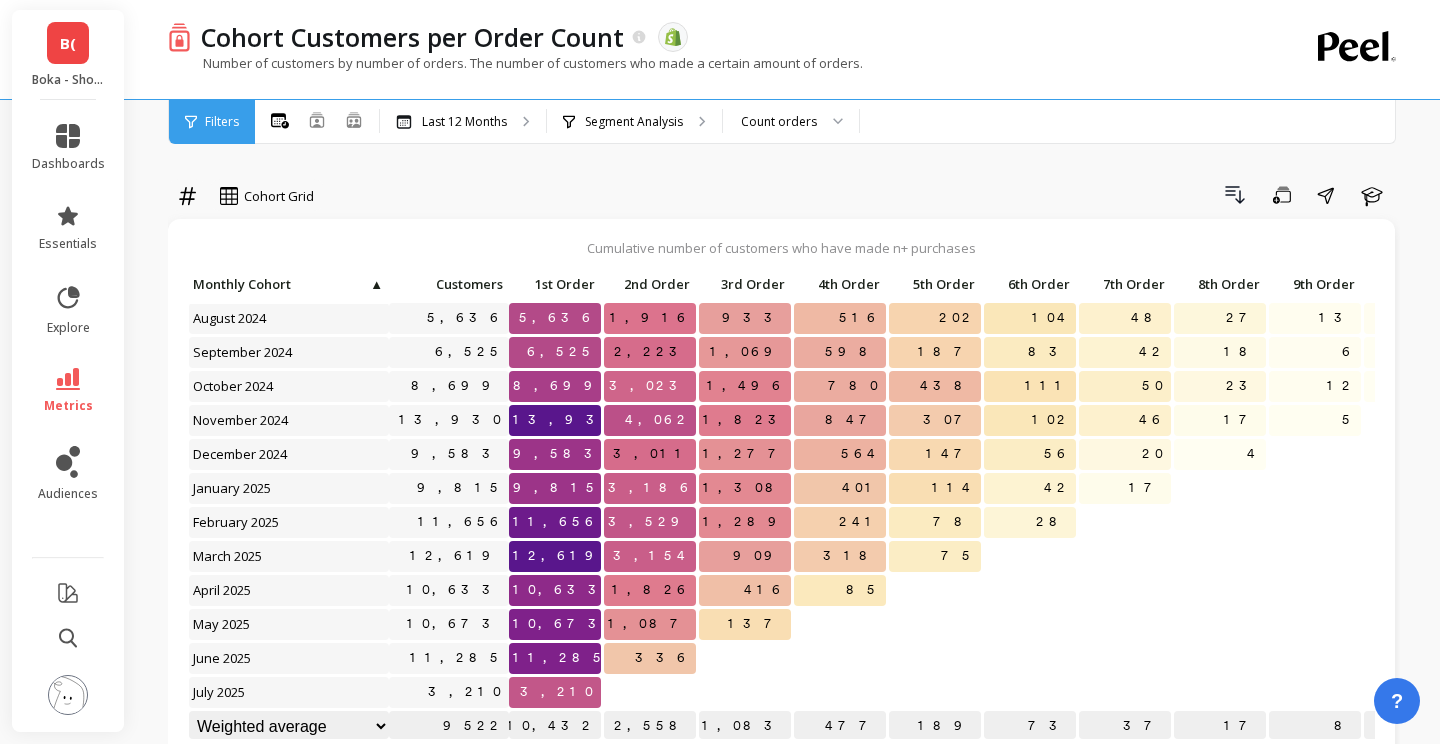 scroll, scrollTop: 0, scrollLeft: 0, axis: both 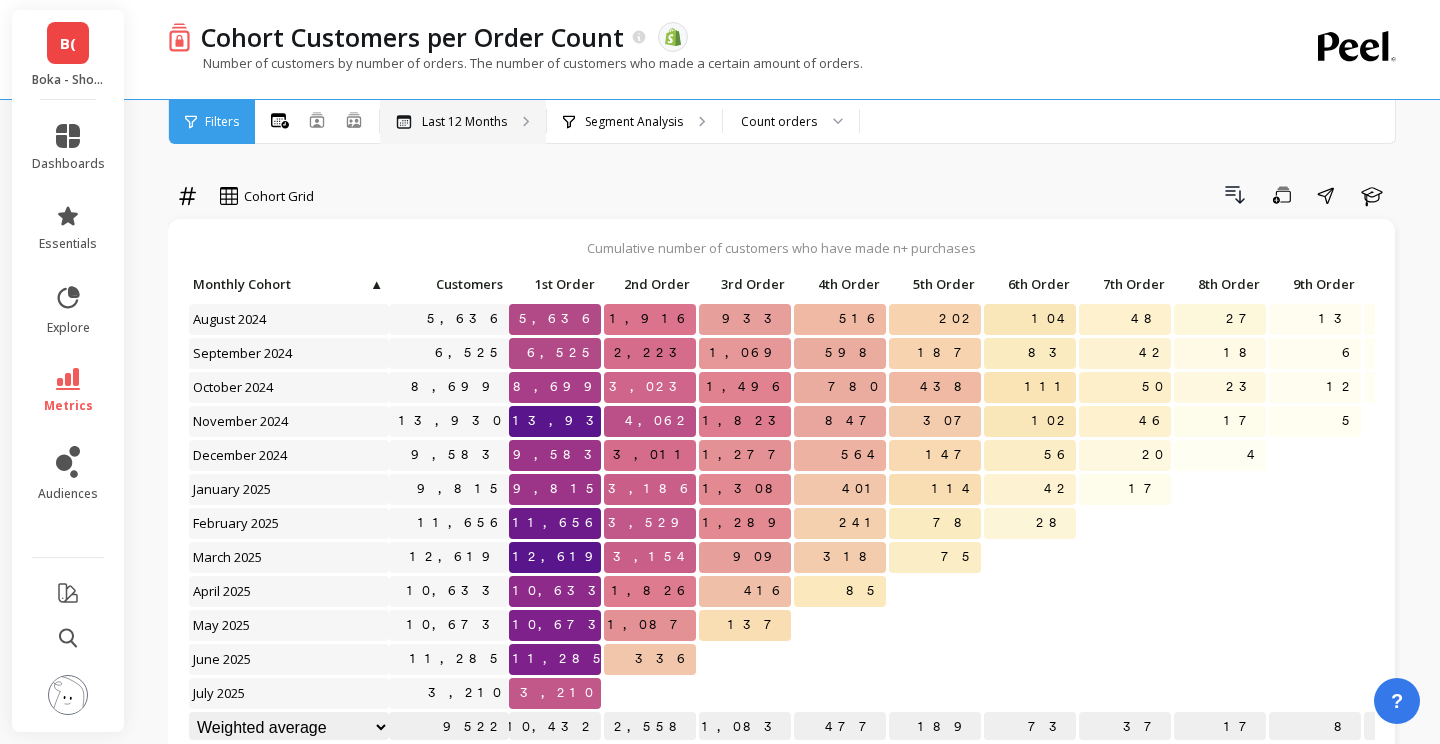 click on "Last 12 Months" at bounding box center (463, 122) 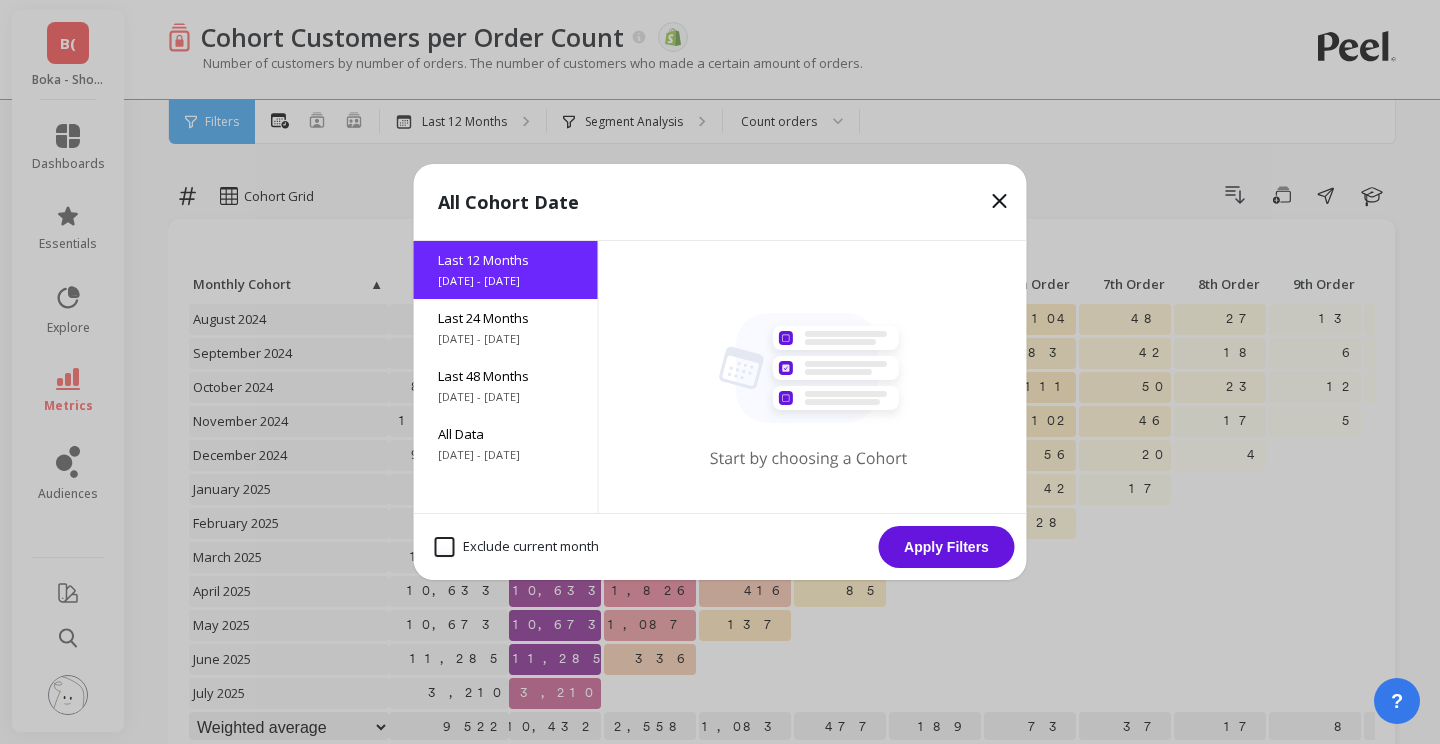 click at bounding box center (1000, 201) 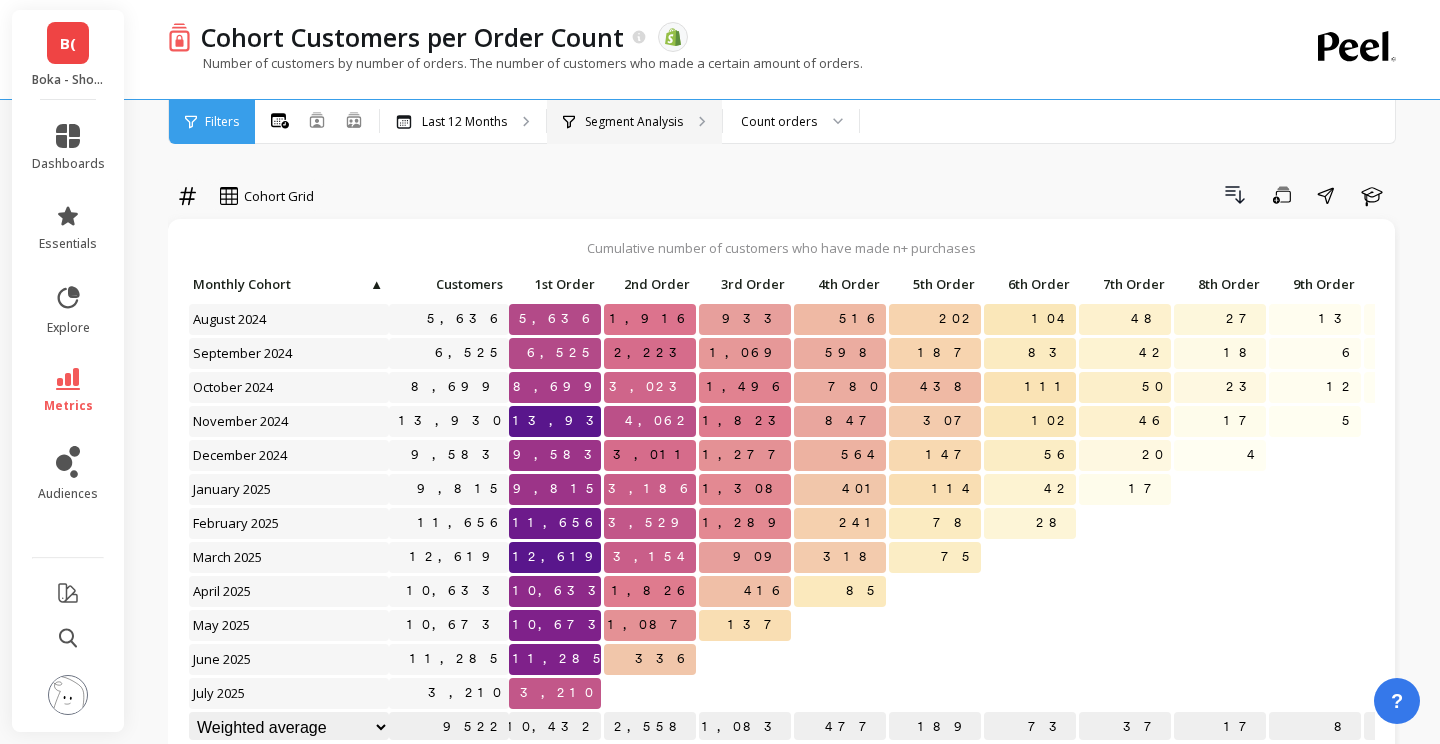 click on "Segment Analysis" at bounding box center (463, 122) 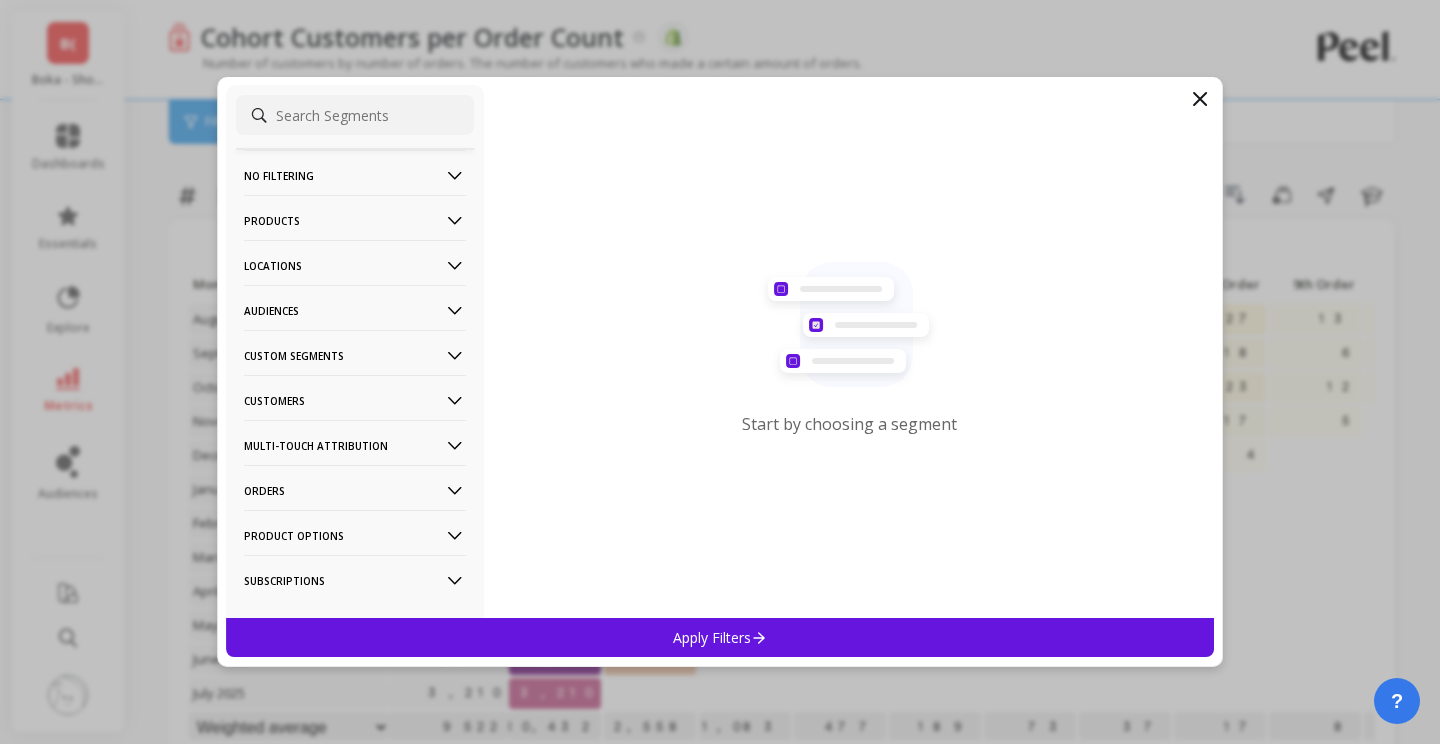 click on "Products" at bounding box center (355, 175) 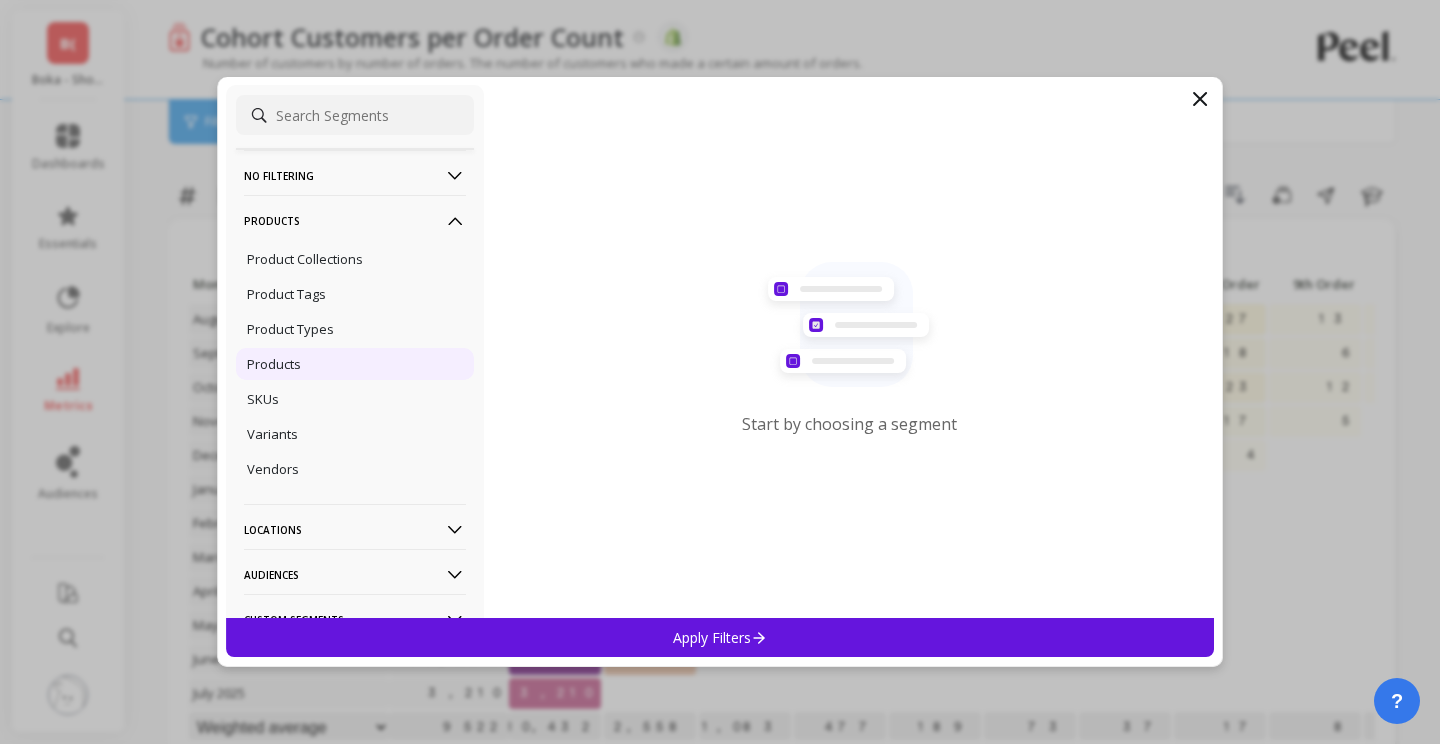 click on "Products" at bounding box center (355, 364) 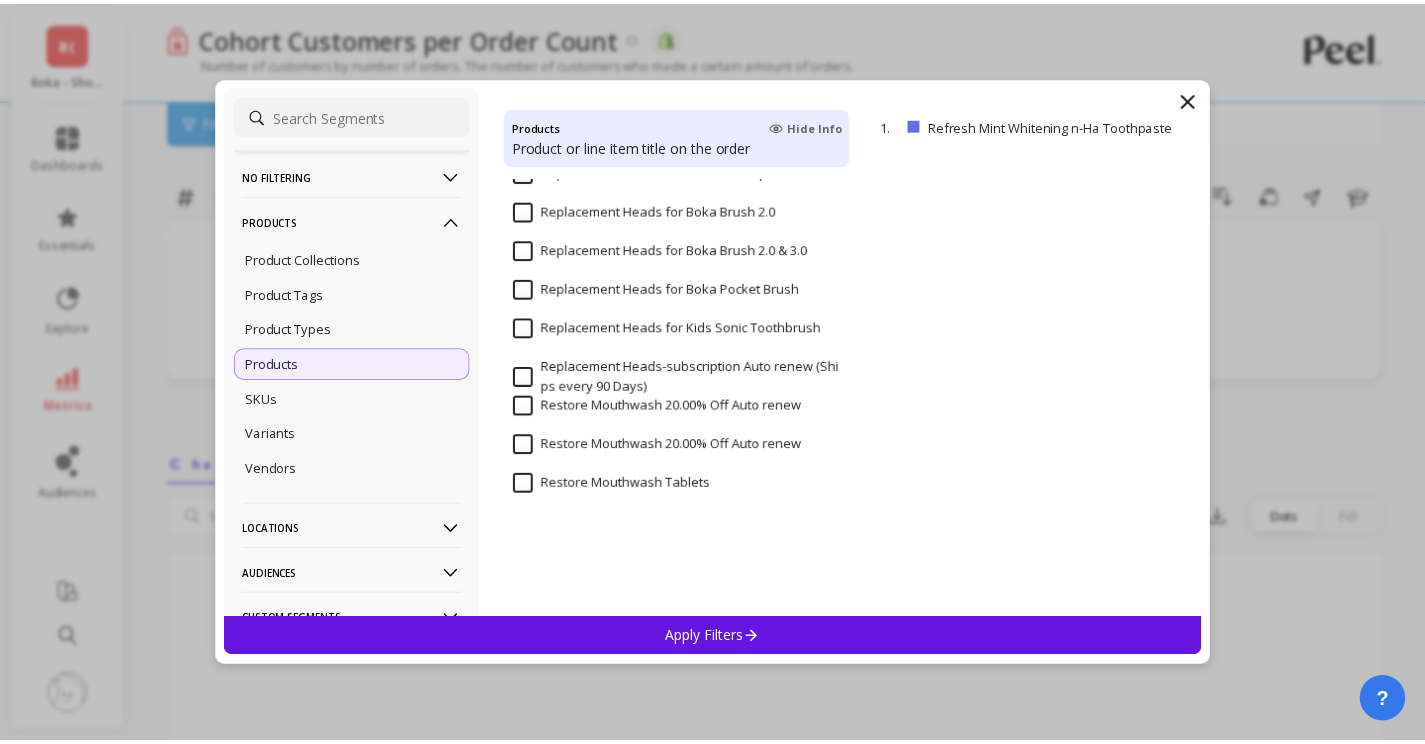 scroll, scrollTop: 8728, scrollLeft: 0, axis: vertical 